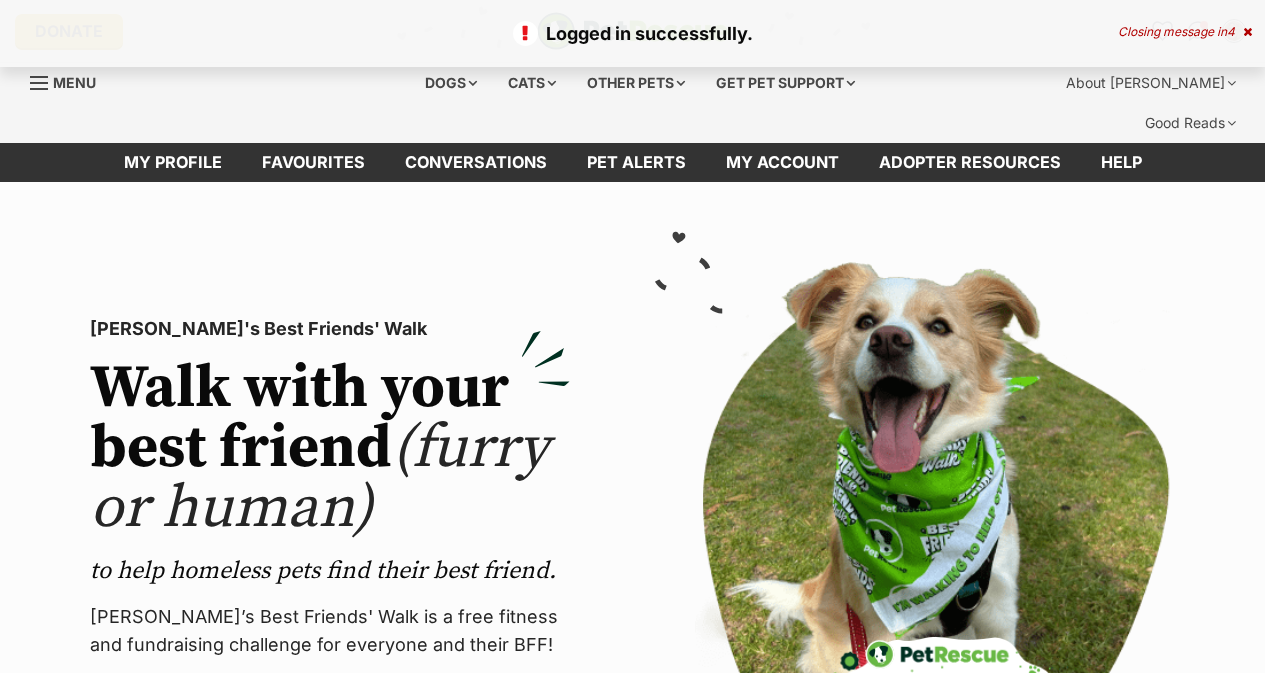 scroll, scrollTop: 0, scrollLeft: 0, axis: both 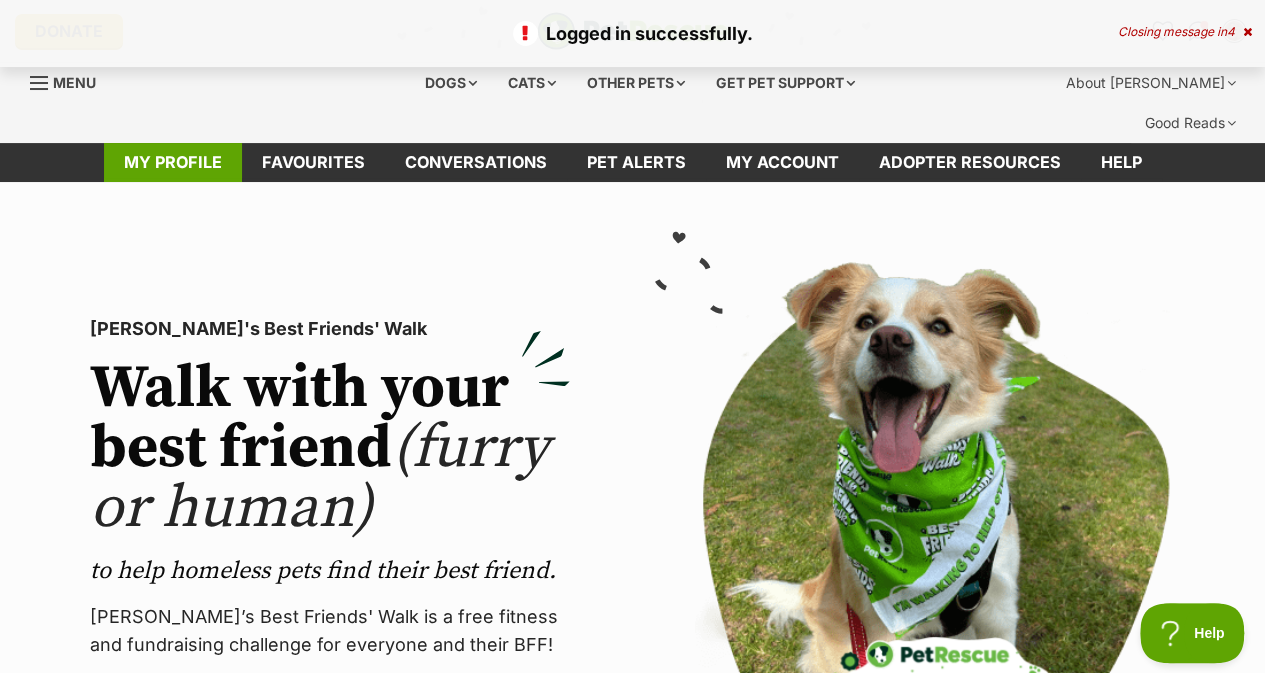 click on "My profile" at bounding box center (173, 162) 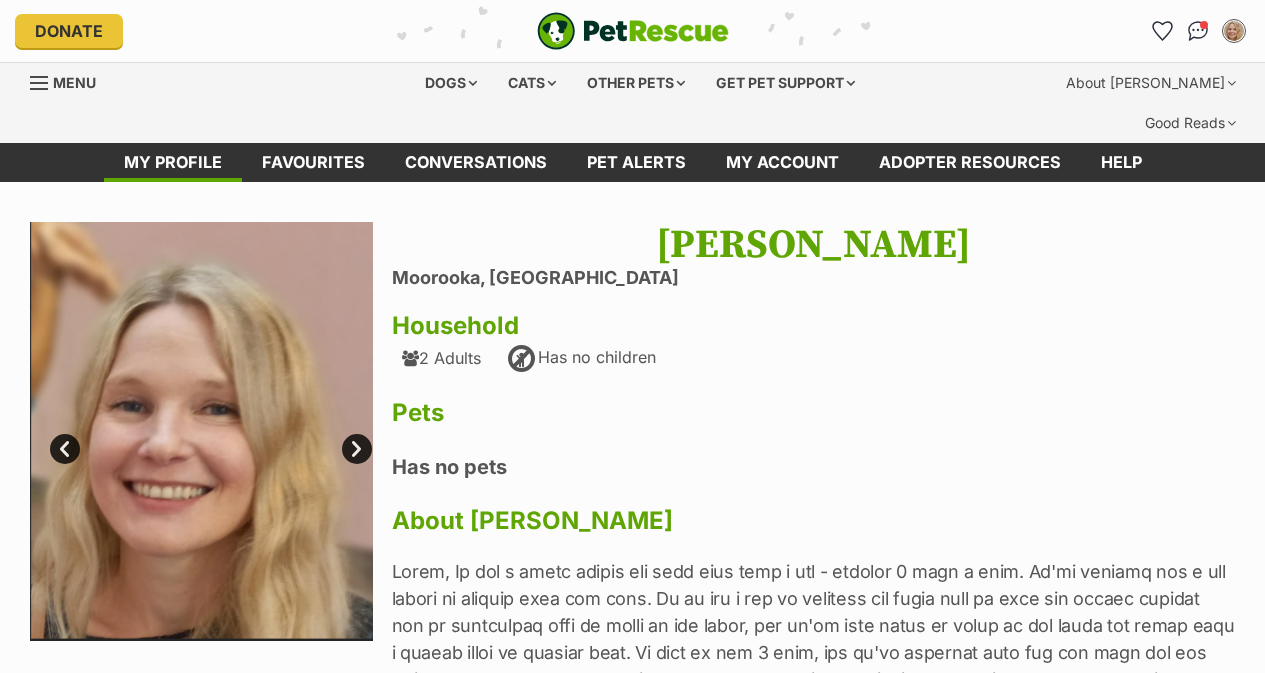 scroll, scrollTop: 0, scrollLeft: 0, axis: both 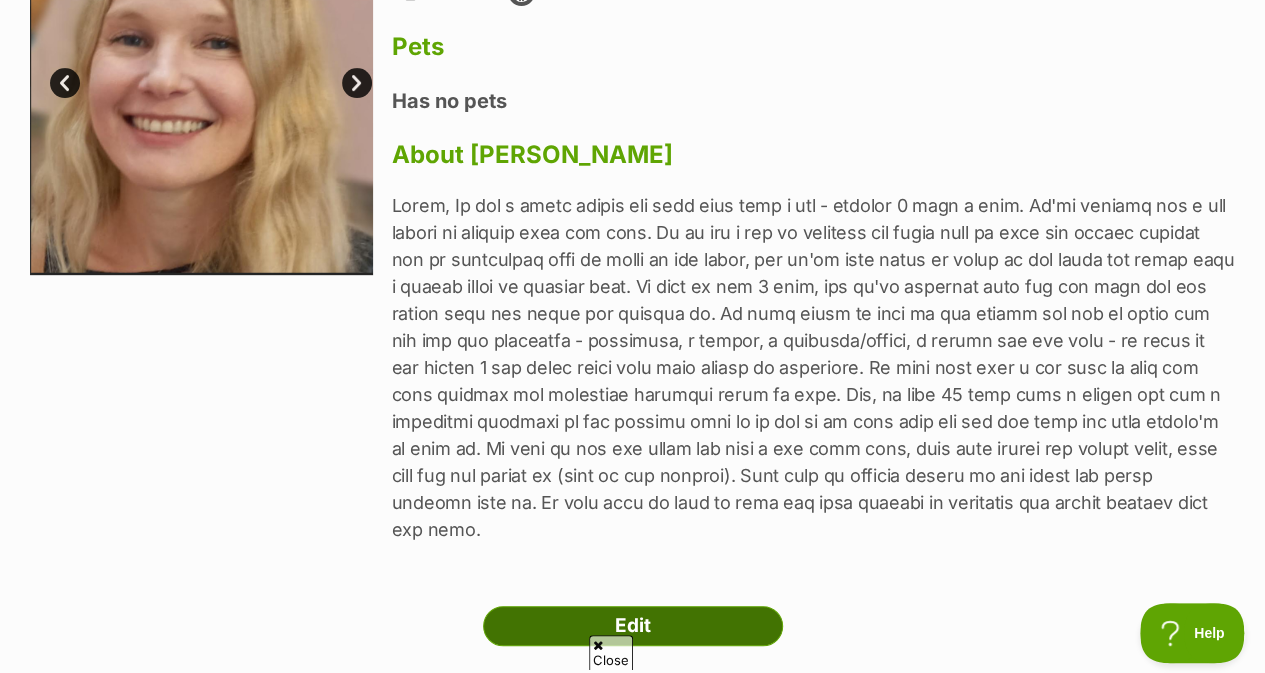 click on "Edit" at bounding box center [633, 626] 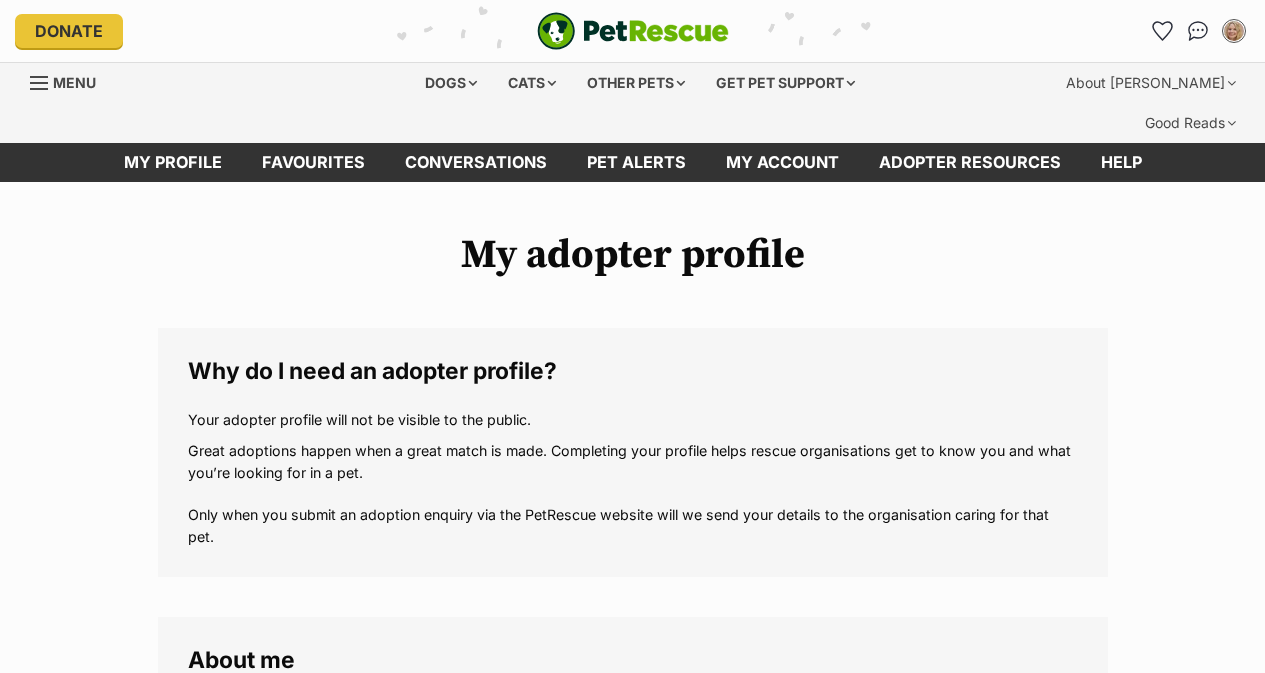 scroll, scrollTop: 0, scrollLeft: 0, axis: both 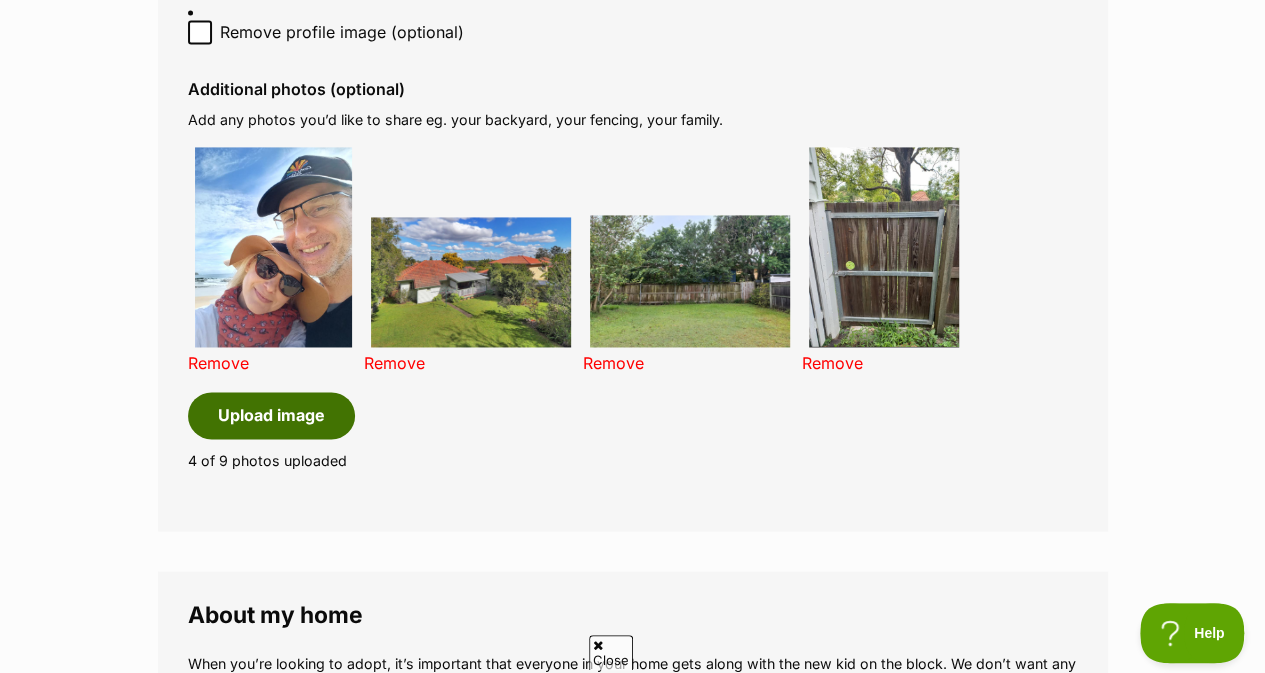 click on "Upload image" at bounding box center [271, 415] 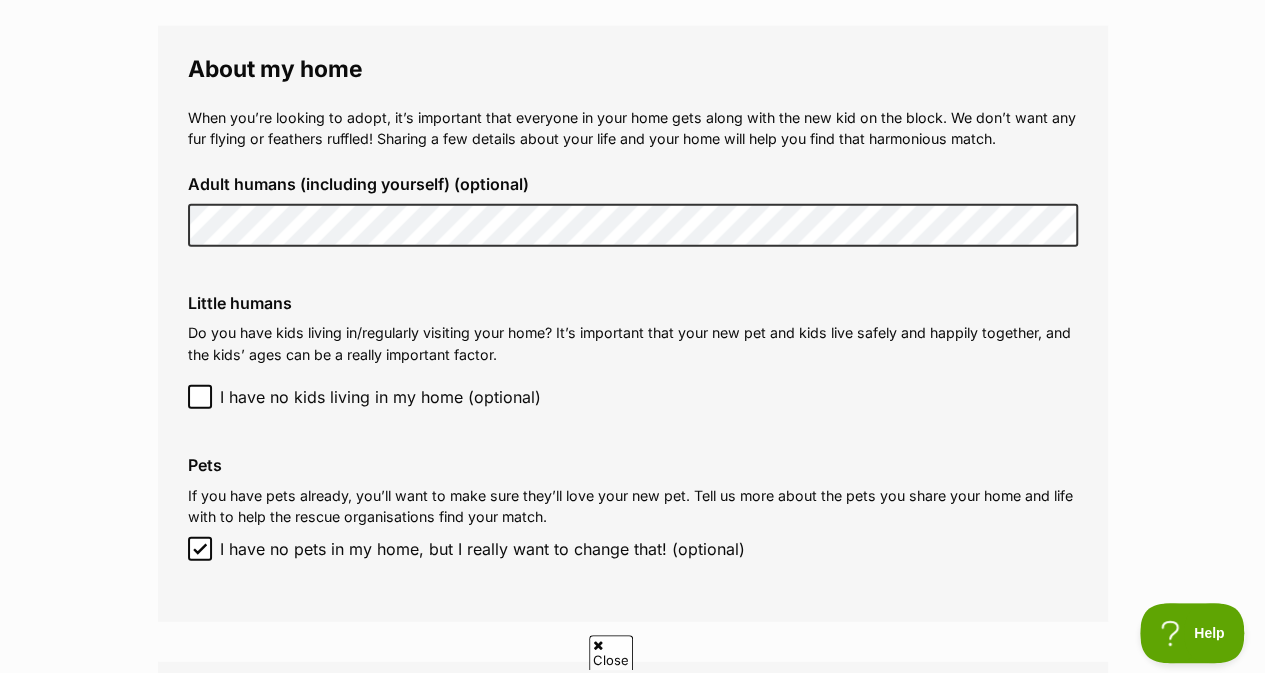 scroll, scrollTop: 2224, scrollLeft: 0, axis: vertical 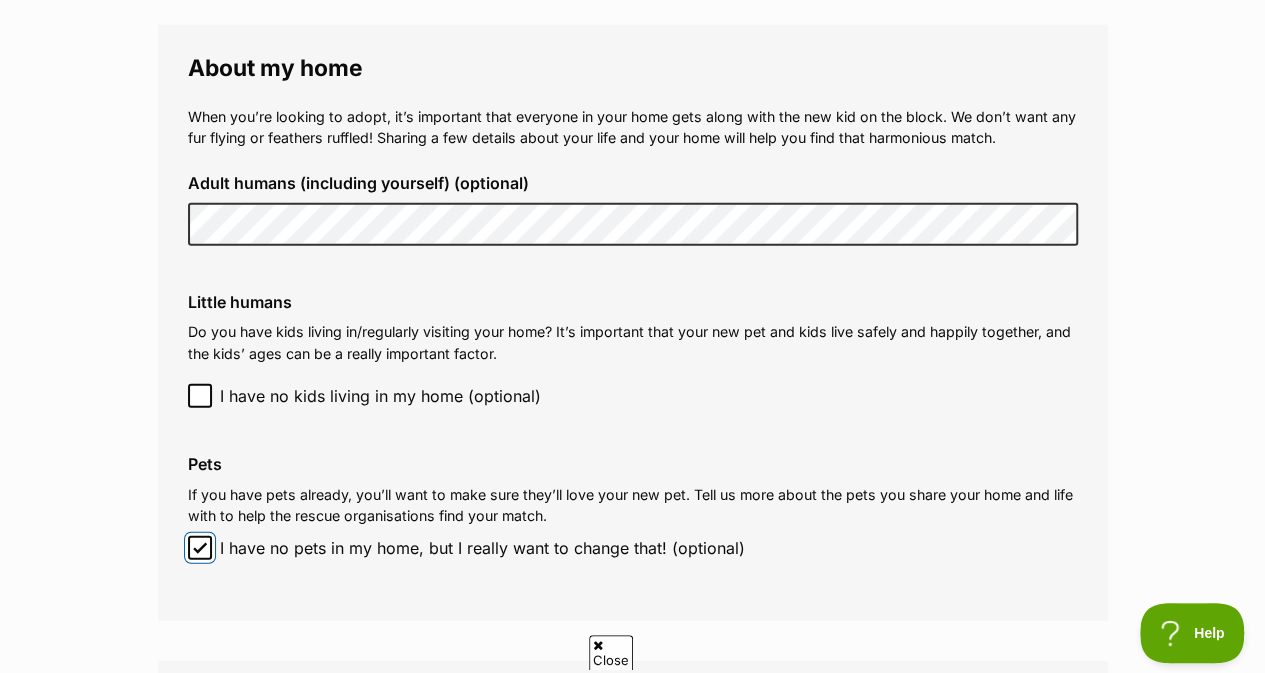 click on "I have no pets in my home, but I really want to change that! (optional)" at bounding box center [200, 548] 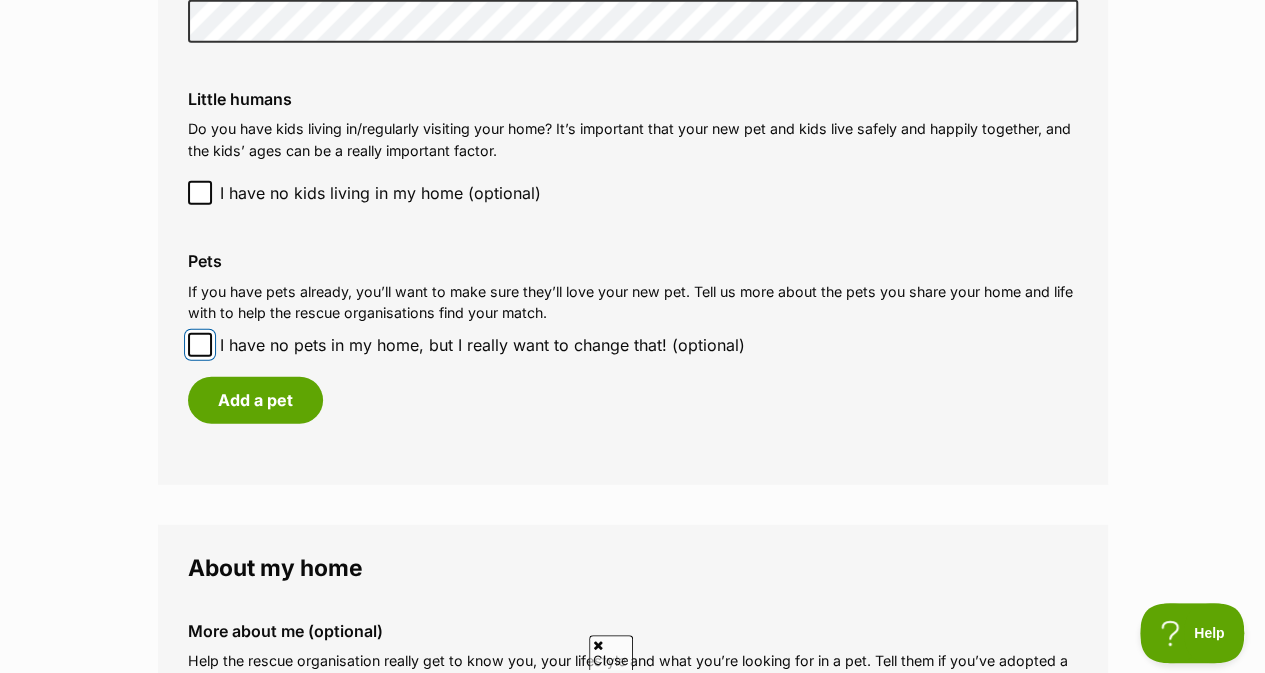 scroll, scrollTop: 2428, scrollLeft: 0, axis: vertical 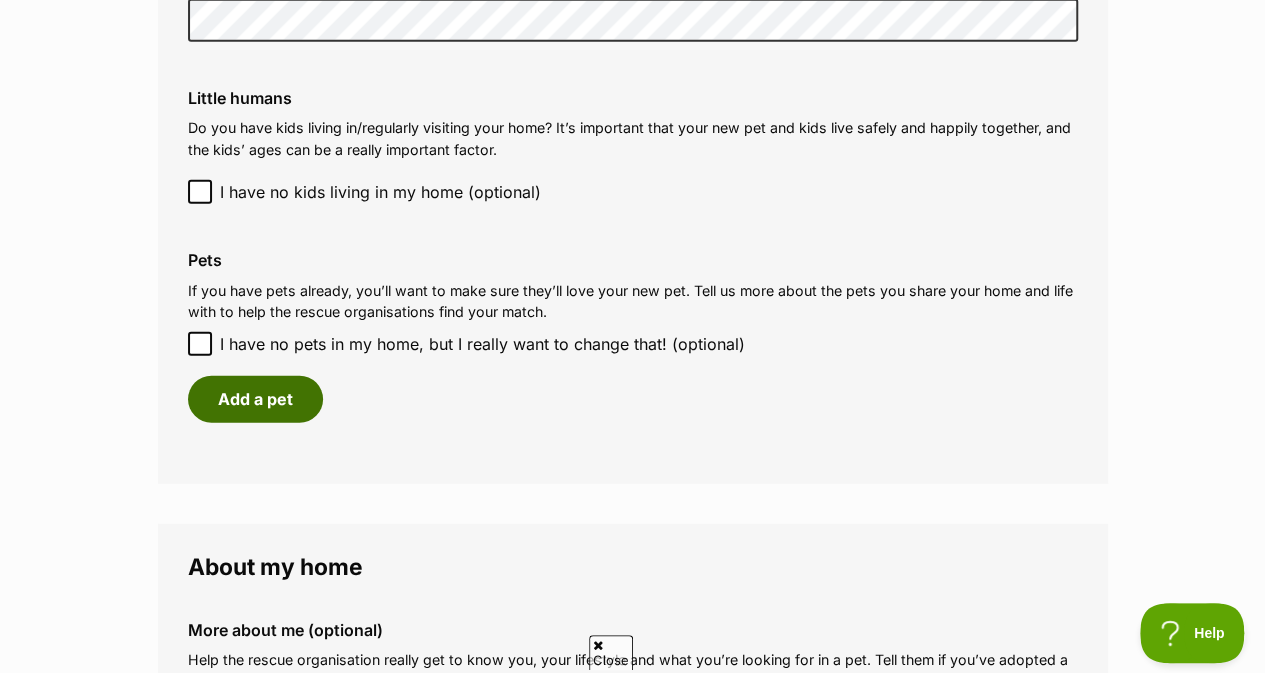 click on "Add a pet" at bounding box center [255, 399] 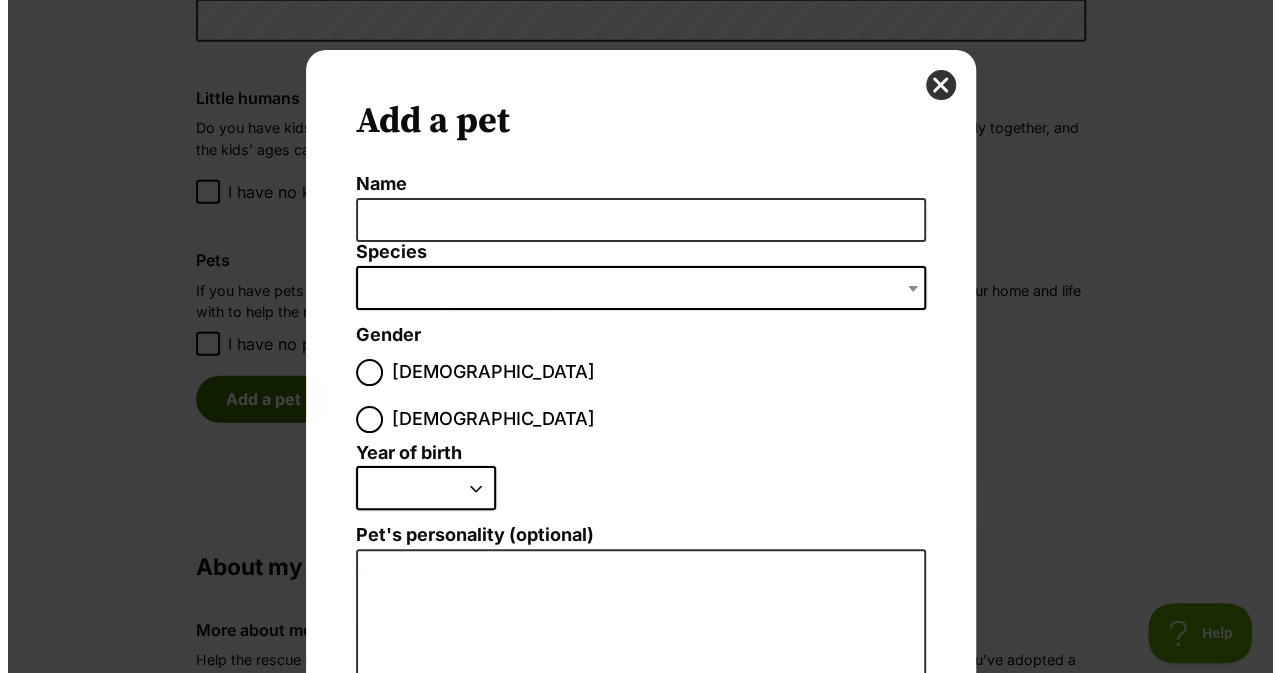 scroll, scrollTop: 0, scrollLeft: 0, axis: both 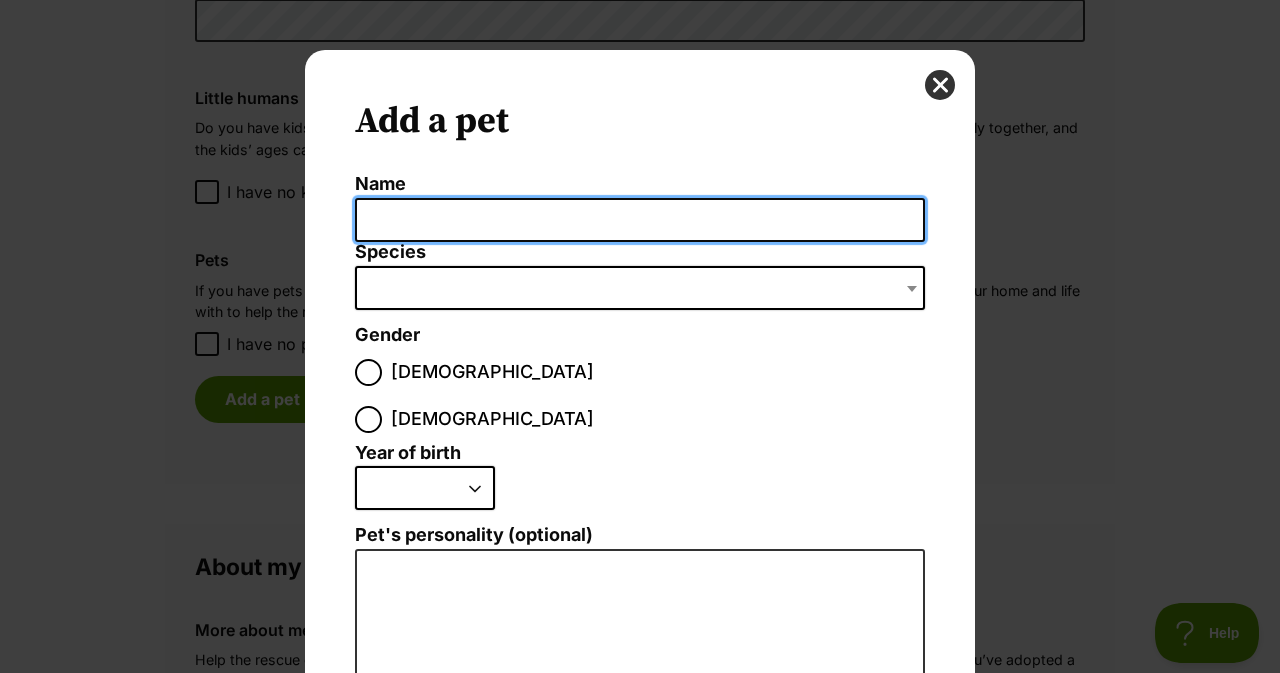 click on "Name" at bounding box center [640, 220] 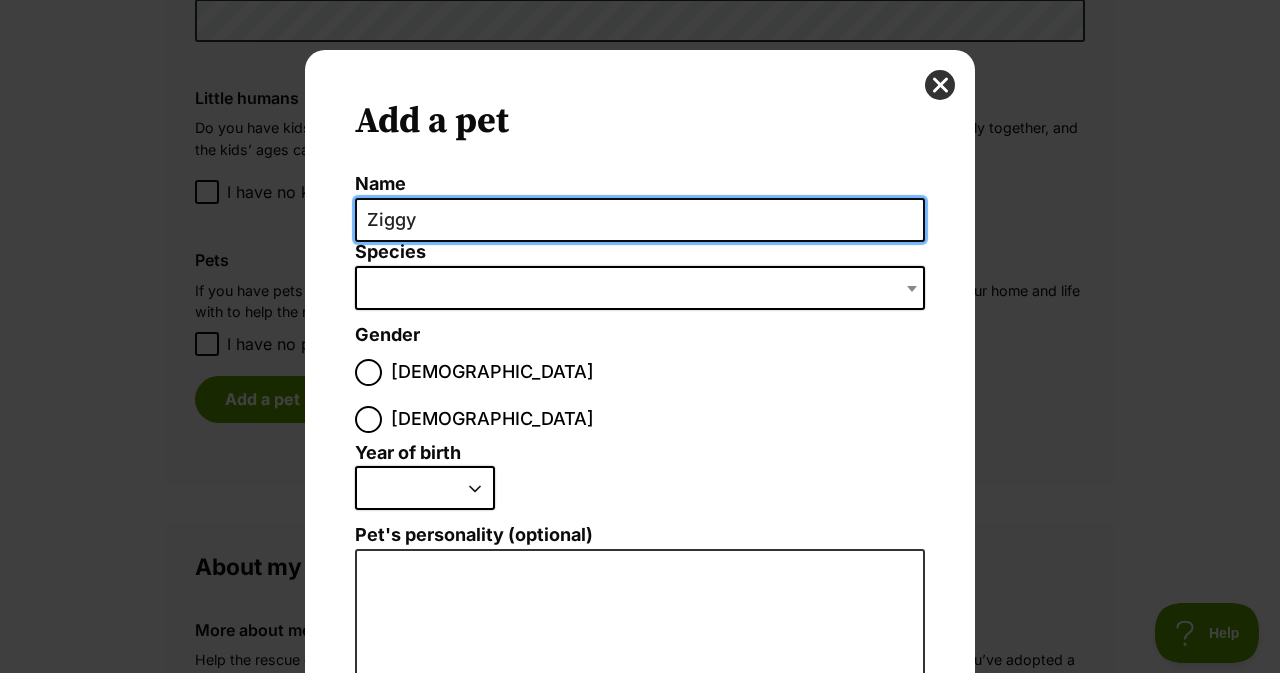 type on "Ziggy" 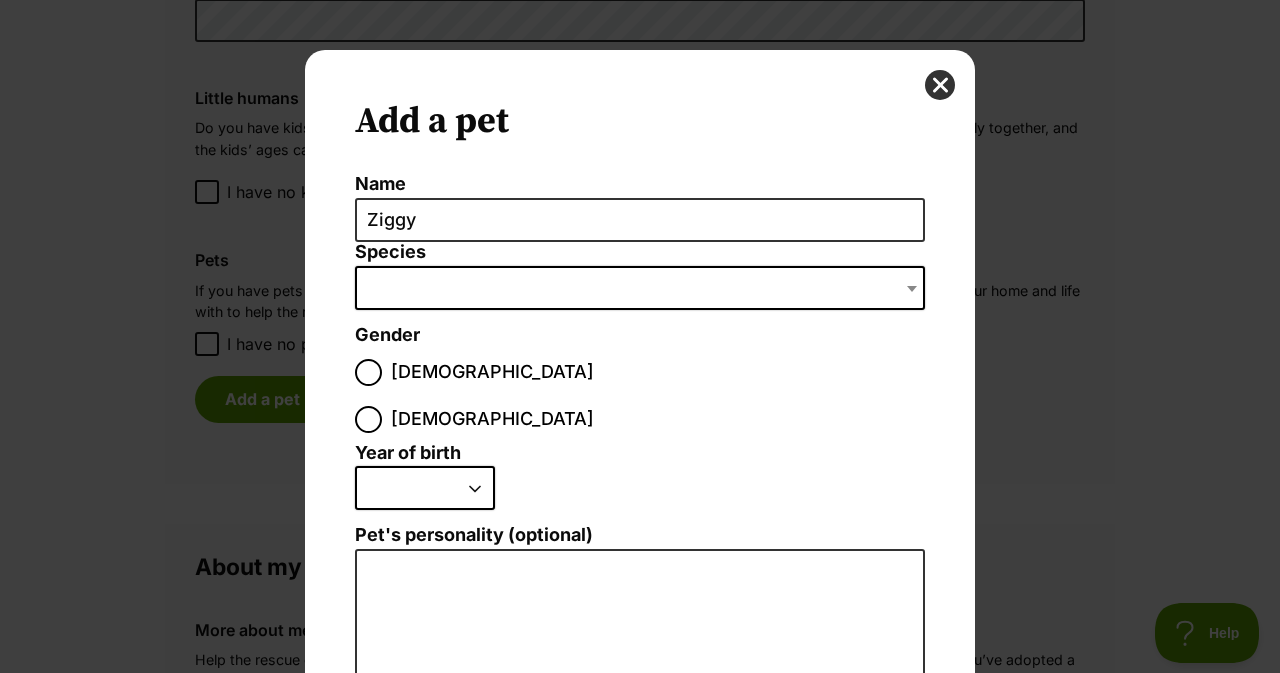 click at bounding box center [640, 288] 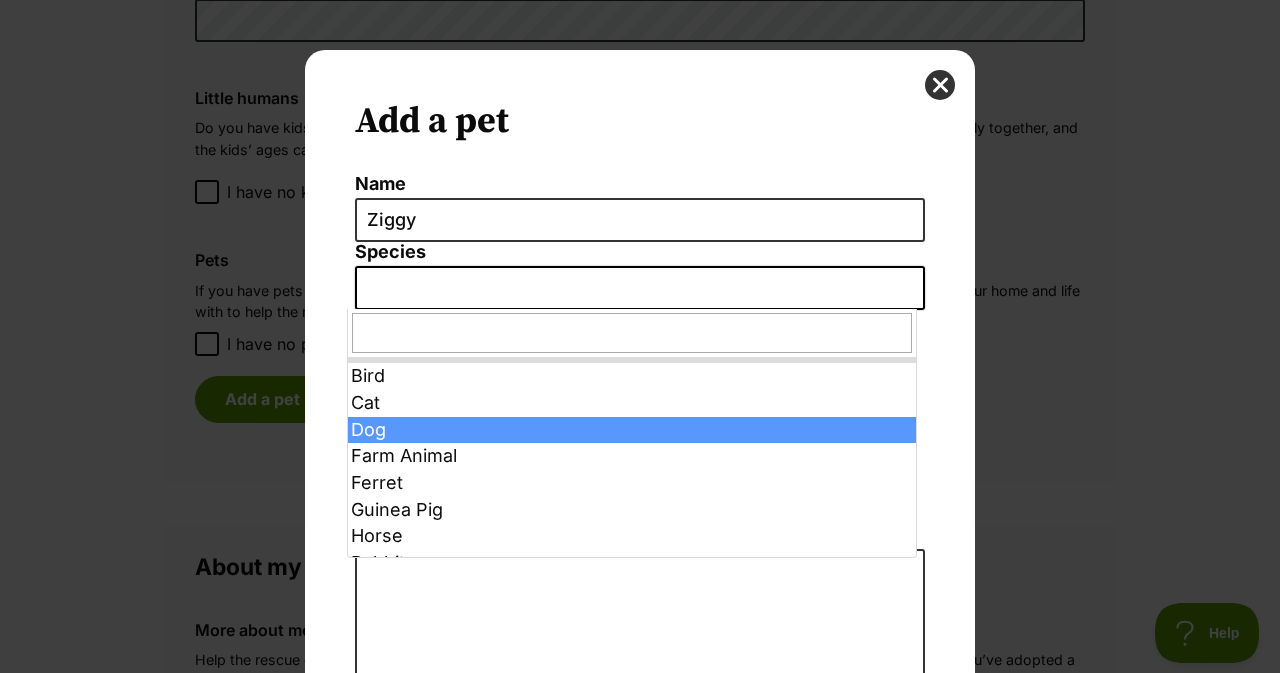 select on "1" 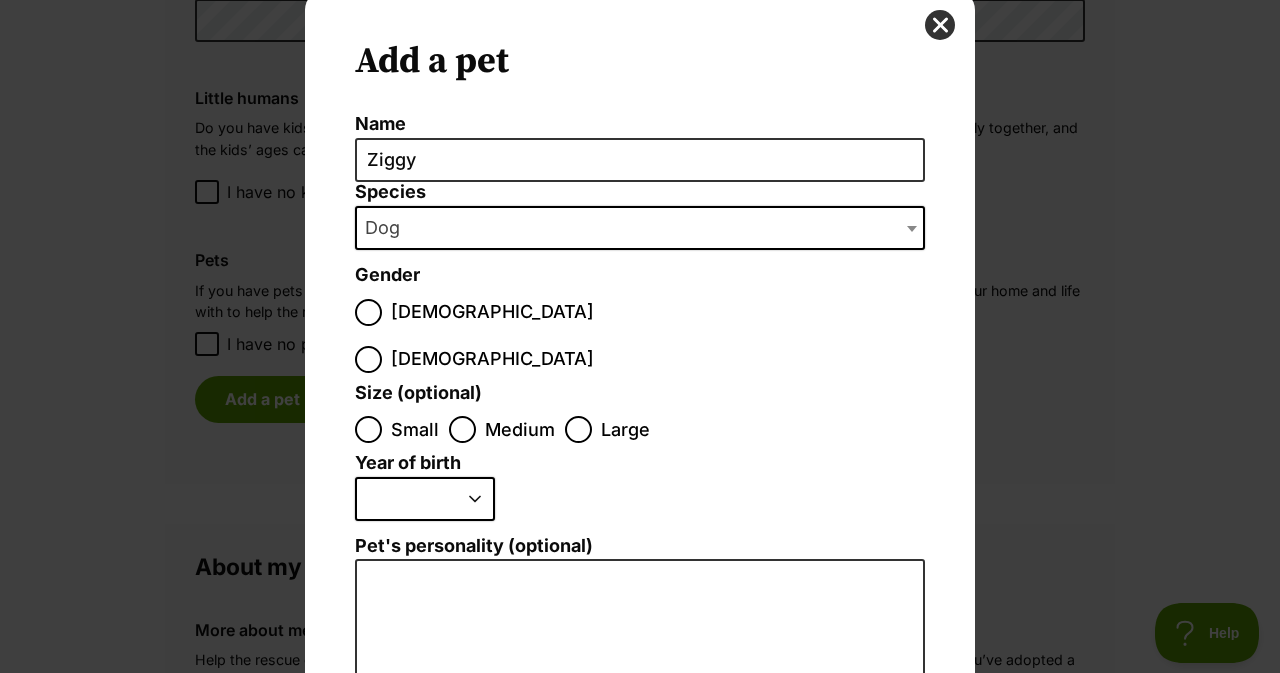 scroll, scrollTop: 62, scrollLeft: 0, axis: vertical 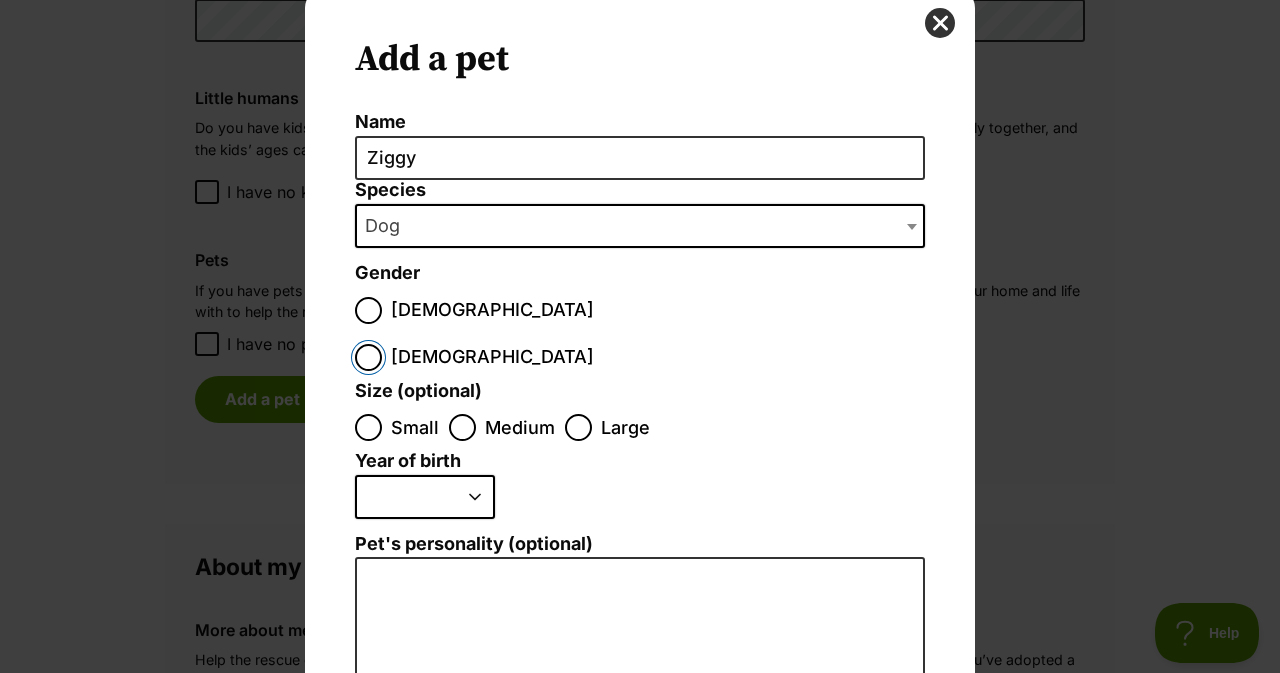 click on "Female" at bounding box center (368, 357) 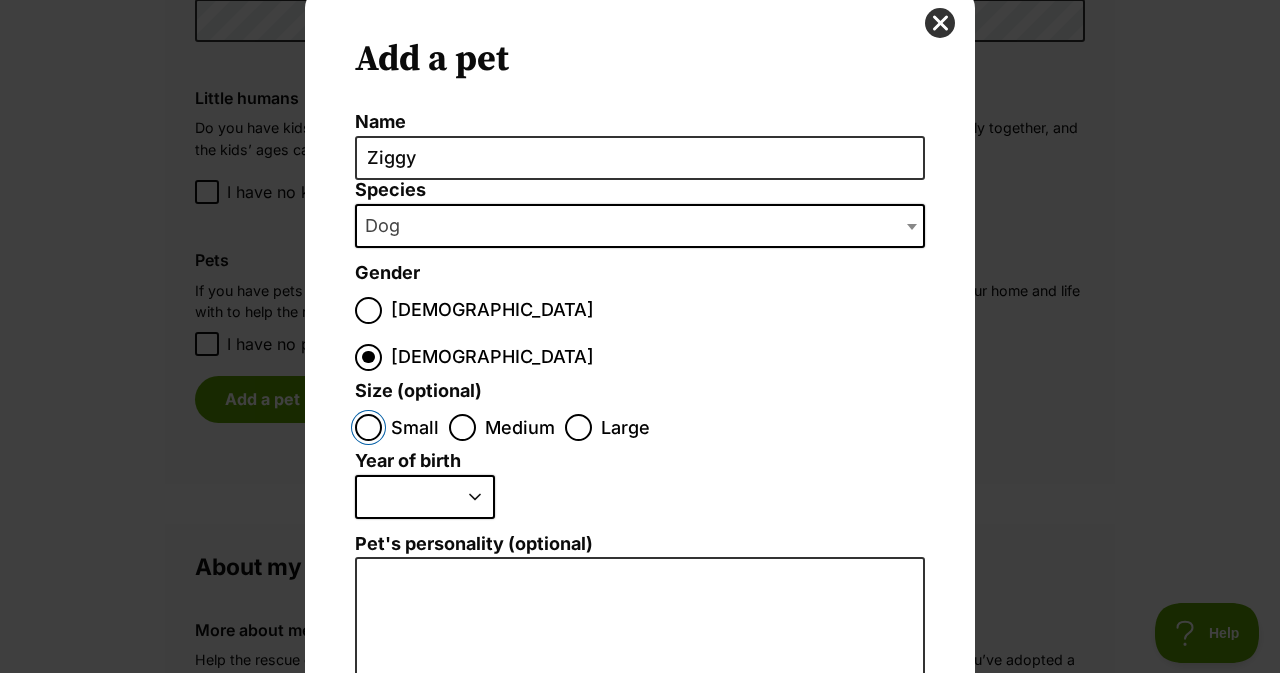 click on "Small" at bounding box center (368, 427) 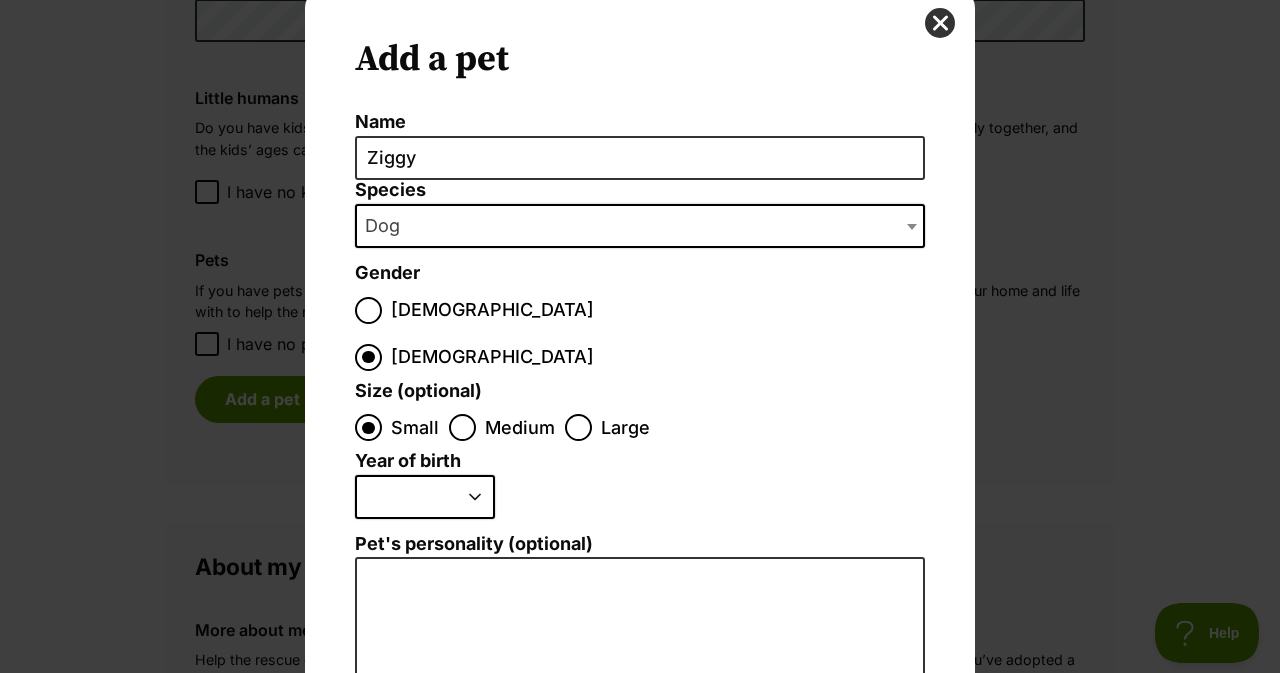 click on "2025
2024
2023
2022
2021
2020
2019
2018
2017
2016
2015
2014
2013
2012
2011
2010
2009
2008
2007
2006
2005
2004
2003
2002
2001
2000
1999
1998
1997
1996
1995" at bounding box center (425, 497) 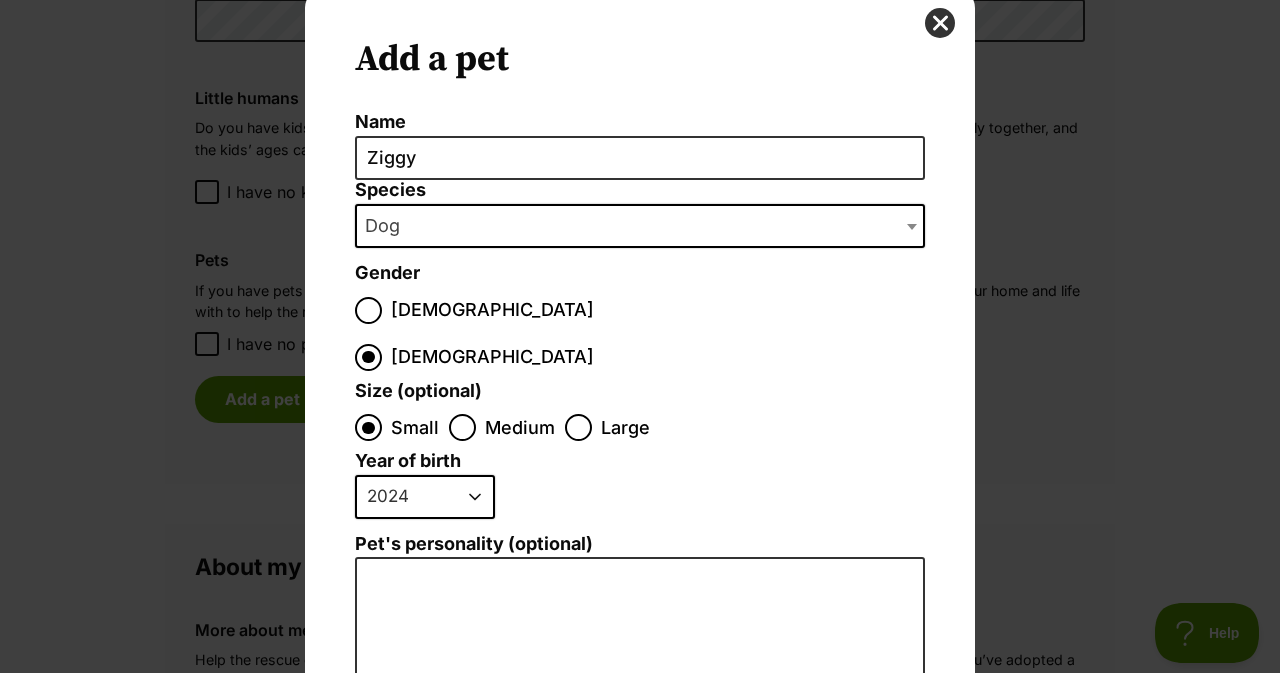 click on "2025
2024
2023
2022
2021
2020
2019
2018
2017
2016
2015
2014
2013
2012
2011
2010
2009
2008
2007
2006
2005
2004
2003
2002
2001
2000
1999
1998
1997
1996
1995" at bounding box center (425, 497) 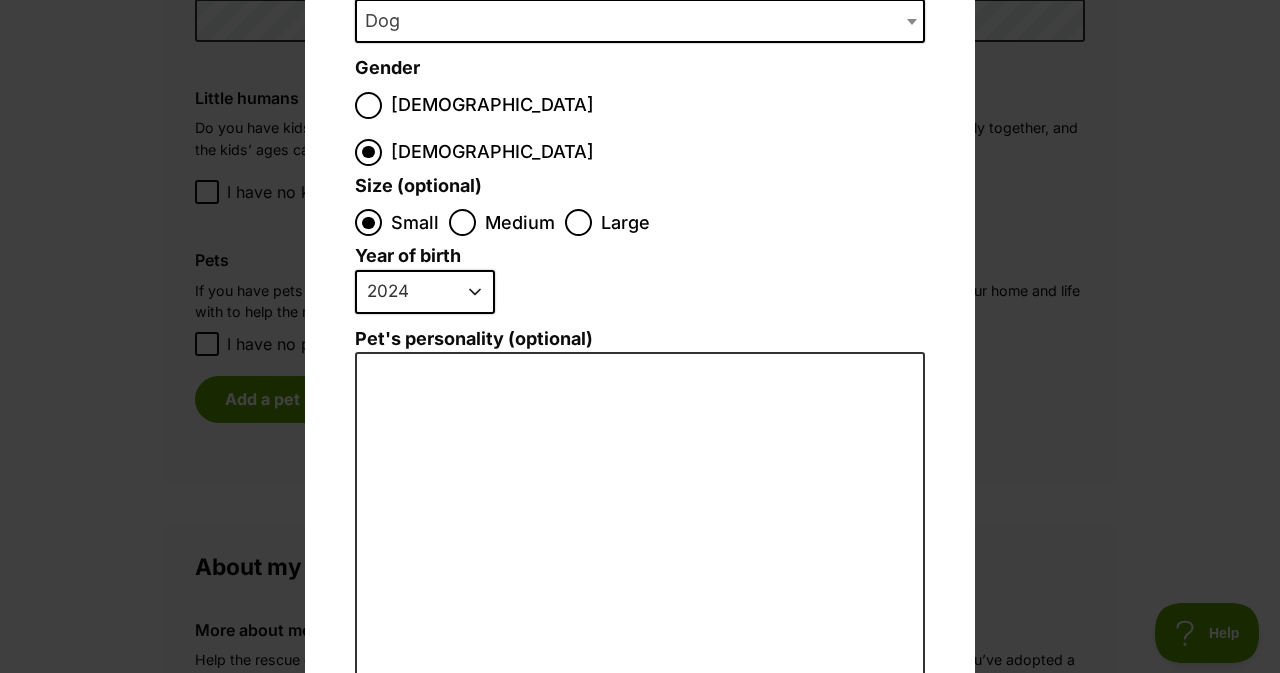 scroll, scrollTop: 310, scrollLeft: 0, axis: vertical 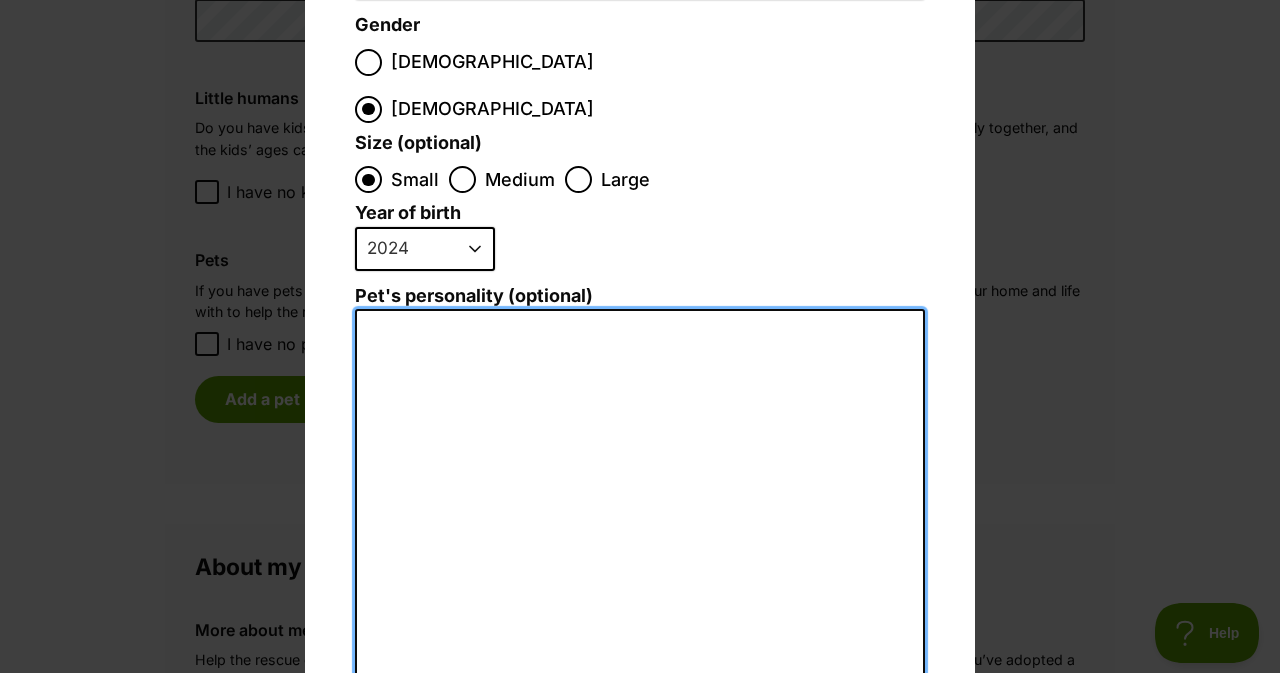 click on "Pet's personality (optional)" at bounding box center (640, 528) 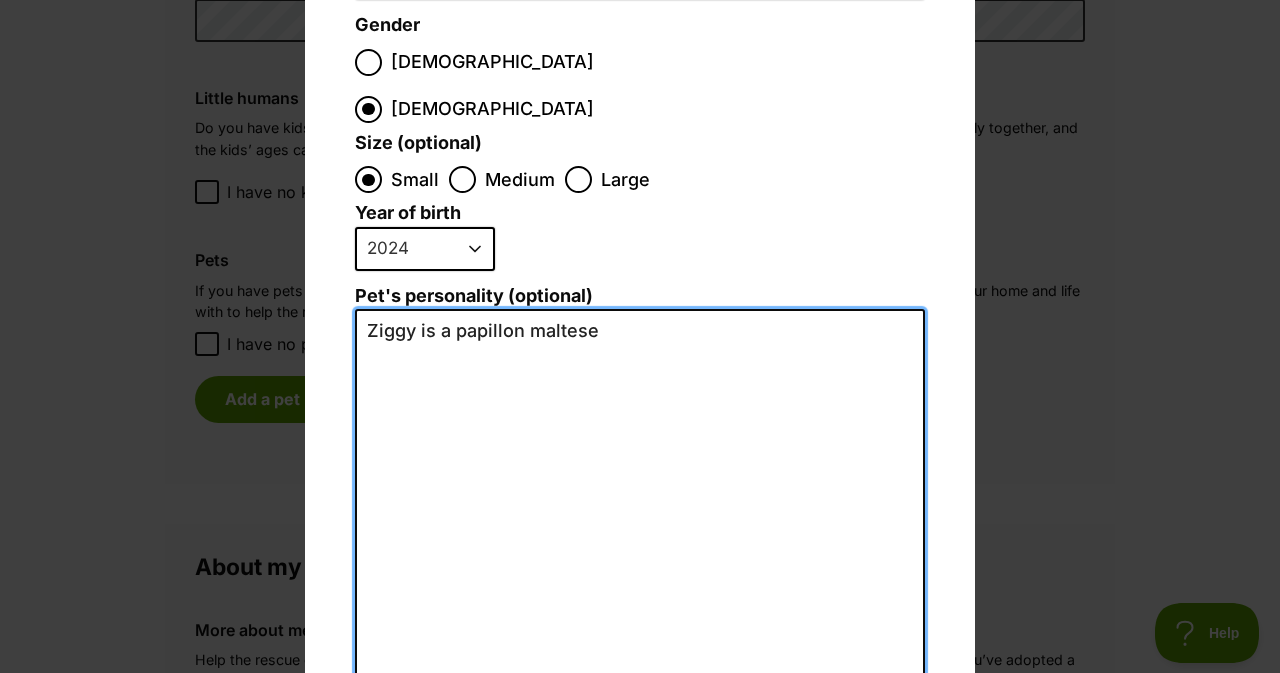 click on "Ziggy is a papillon maltese" at bounding box center (640, 528) 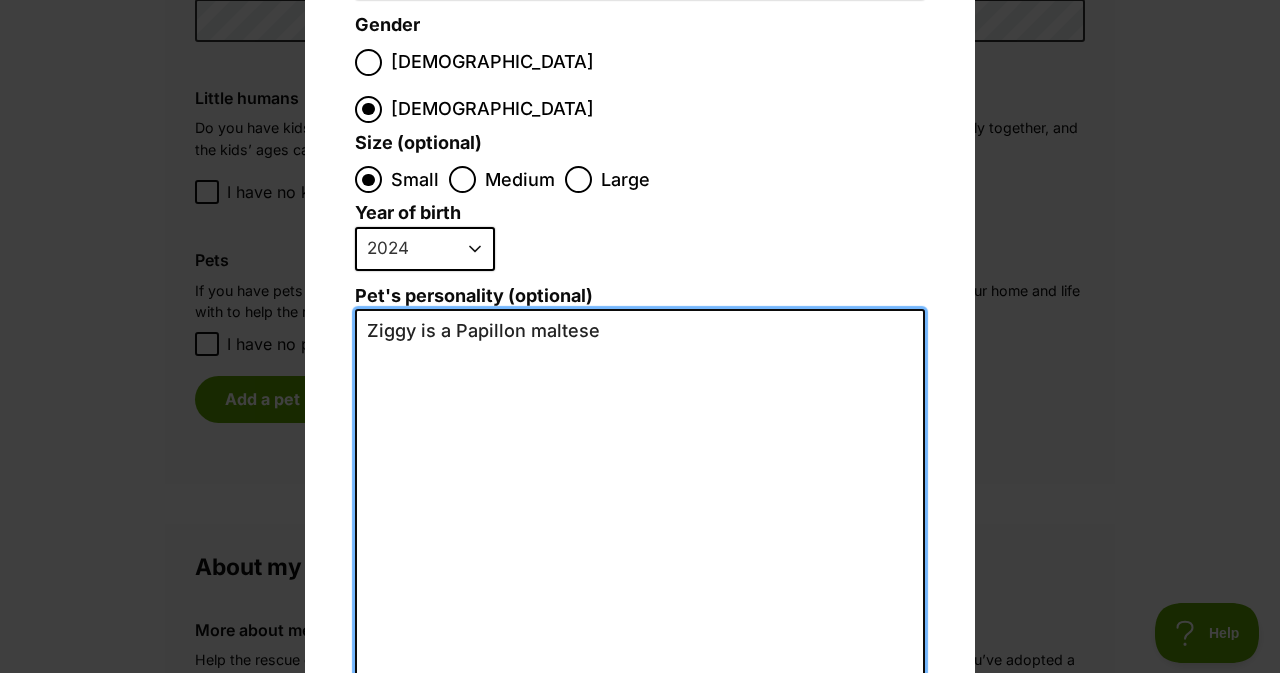 click on "Ziggy is a Papillon maltese" at bounding box center (640, 528) 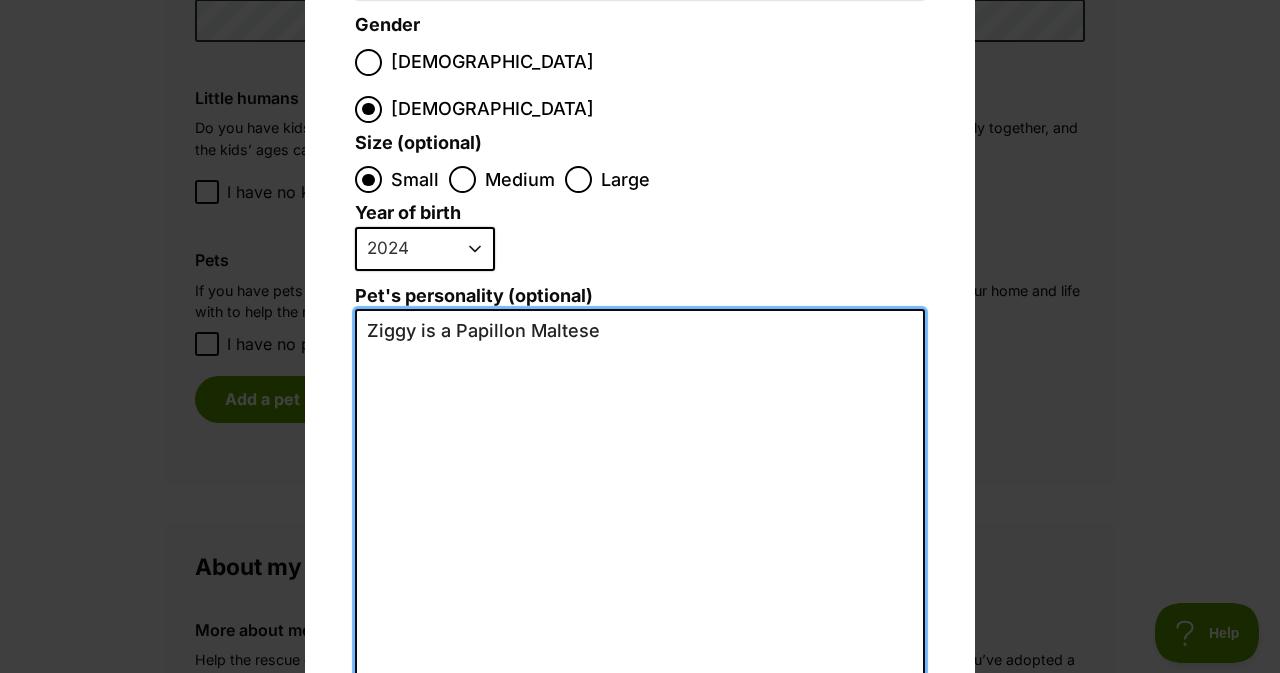 click on "Ziggy is a Papillon Maltese" at bounding box center (640, 528) 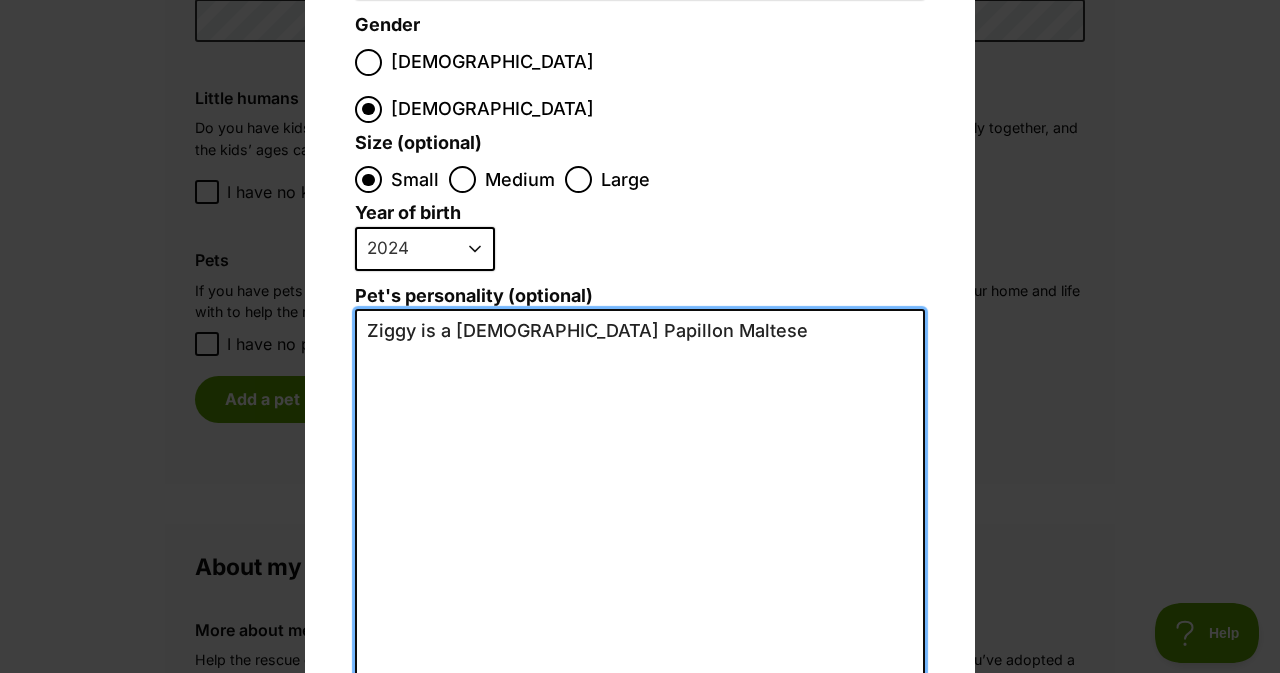 click on "Ziggy is a 9-month-old Papillon Maltese" at bounding box center (640, 528) 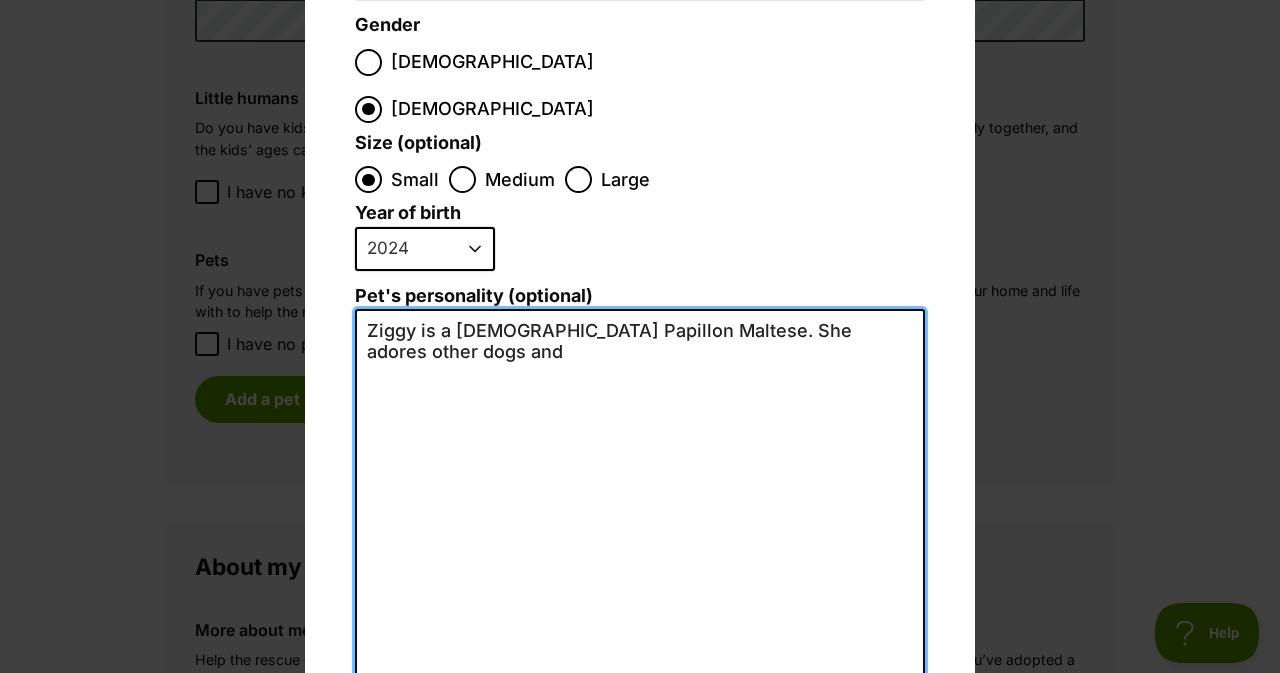 click on "Ziggy is a 9-month-old Papillon Maltese. She adores other dogs and" at bounding box center [640, 528] 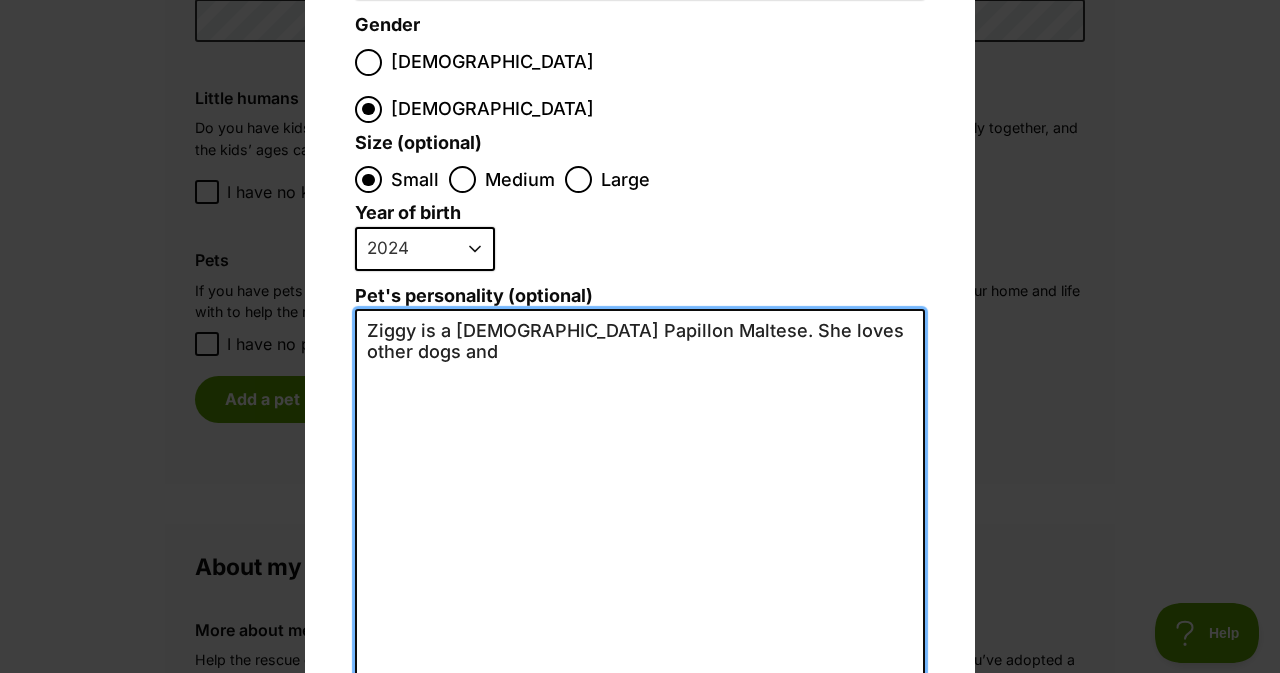 click on "Ziggy is a 9-month-old Papillon Maltese. She loves other dogs and" at bounding box center (640, 528) 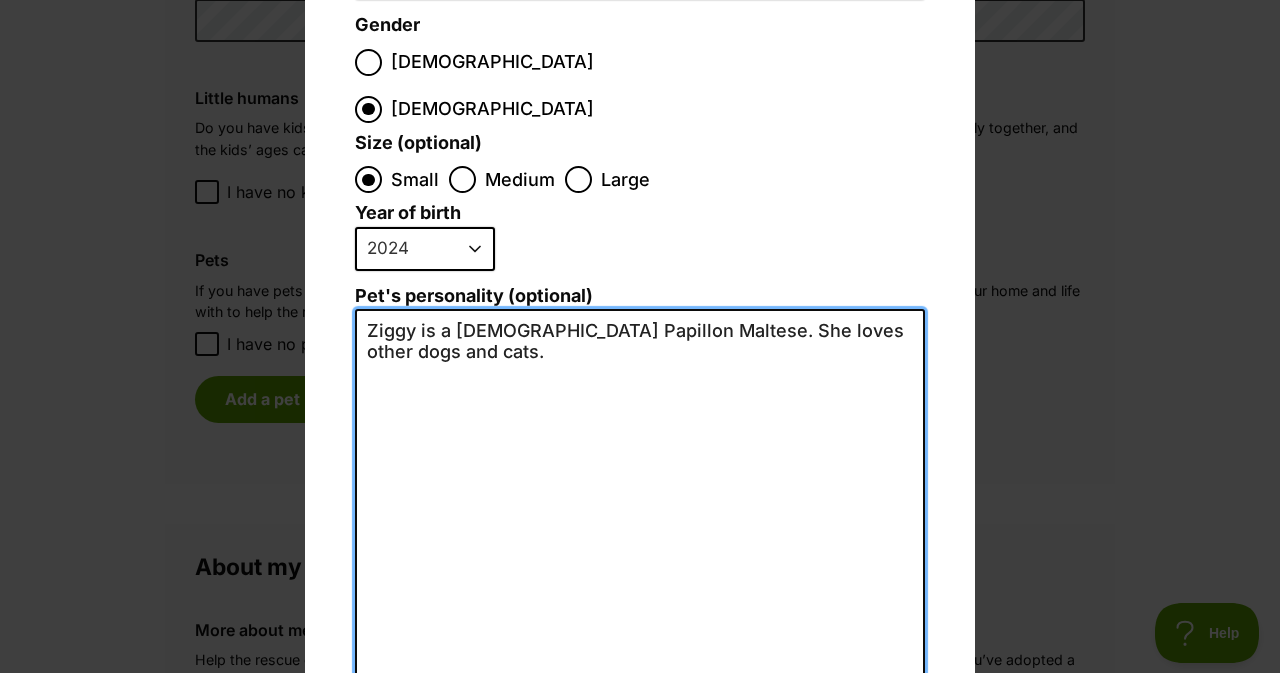 click on "Ziggy is a 9-month-old Papillon Maltese. She loves other dogs and cats." at bounding box center [640, 528] 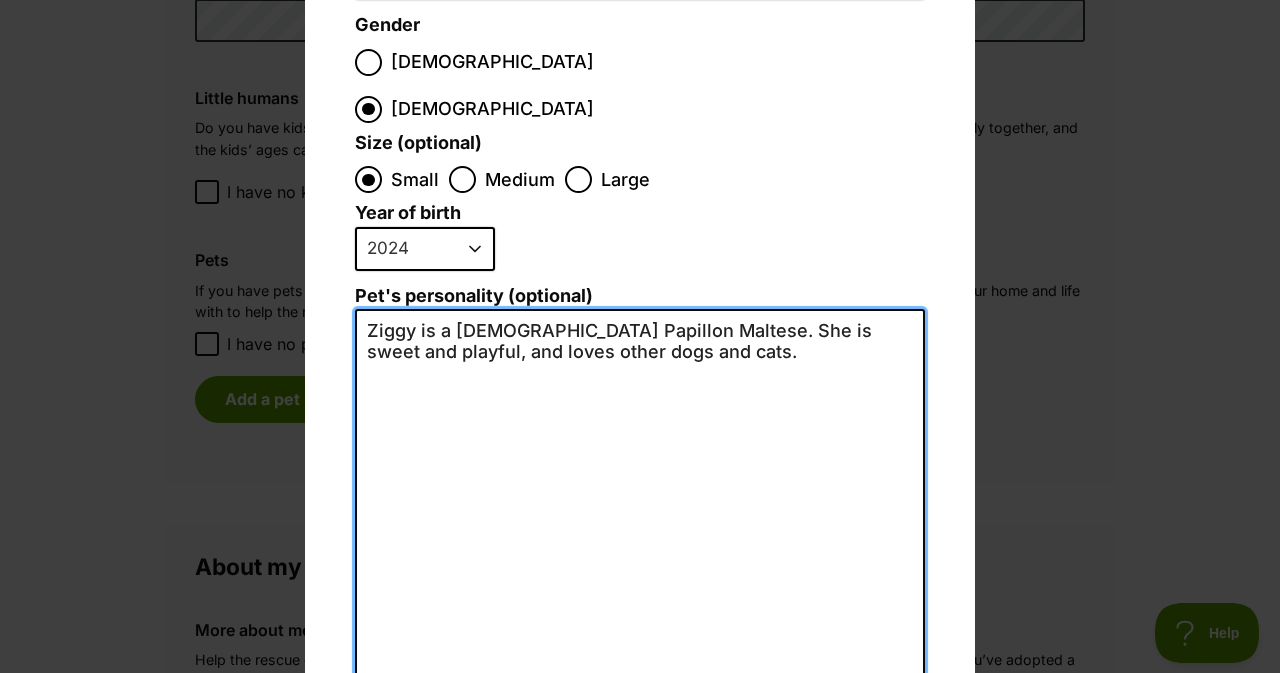 click on "Ziggy is a 9-month-old Papillon Maltese. She is sweet and playful, and loves other dogs and cats." at bounding box center [640, 528] 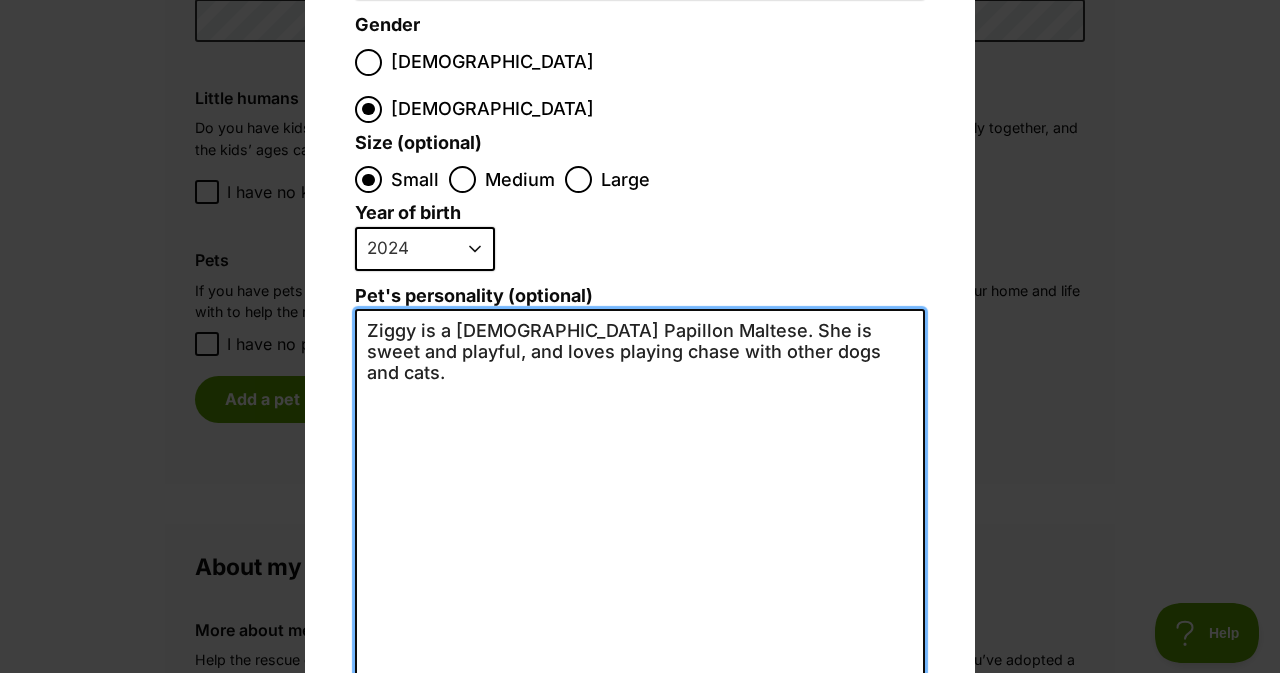drag, startPoint x: 874, startPoint y: 310, endPoint x: 774, endPoint y: 303, distance: 100.2447 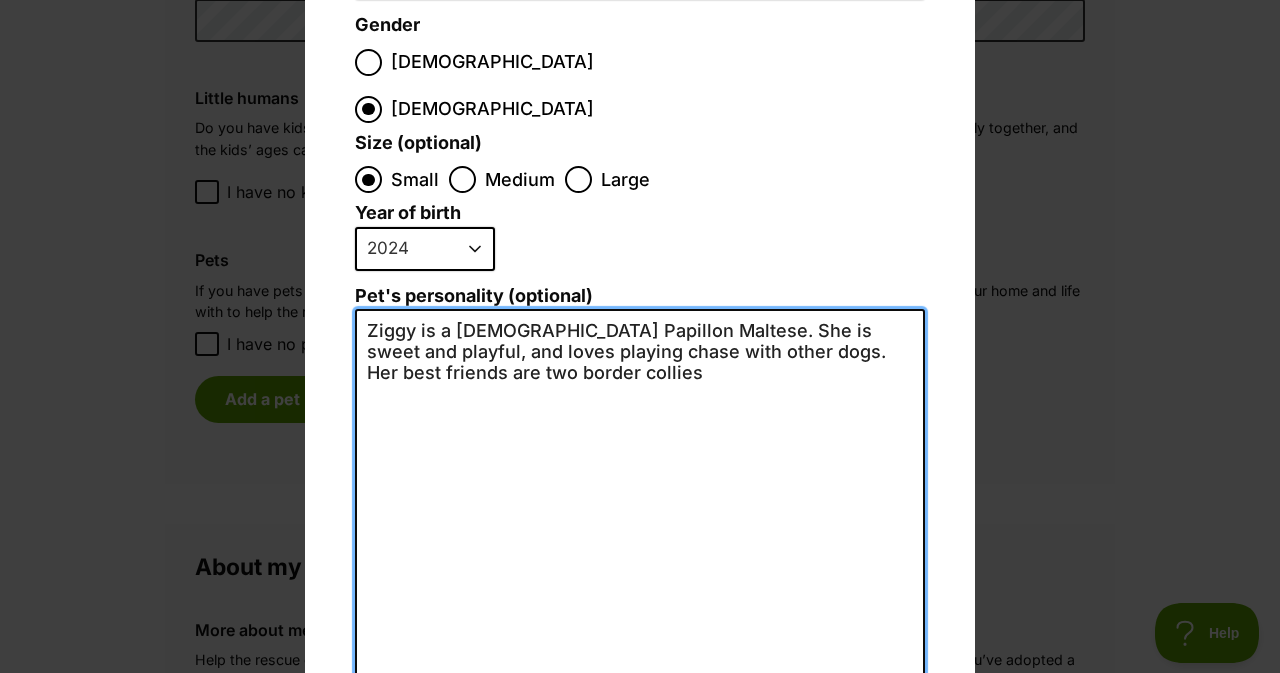 drag, startPoint x: 782, startPoint y: 305, endPoint x: 823, endPoint y: 323, distance: 44.777225 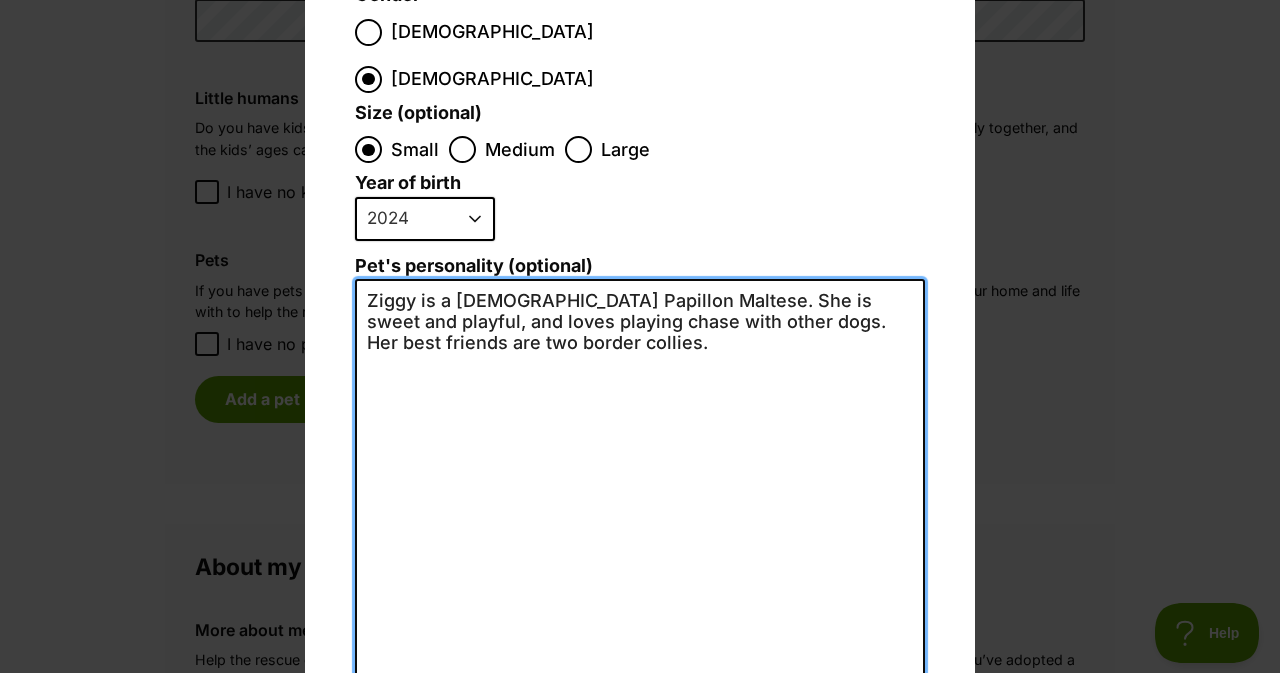 scroll, scrollTop: 337, scrollLeft: 0, axis: vertical 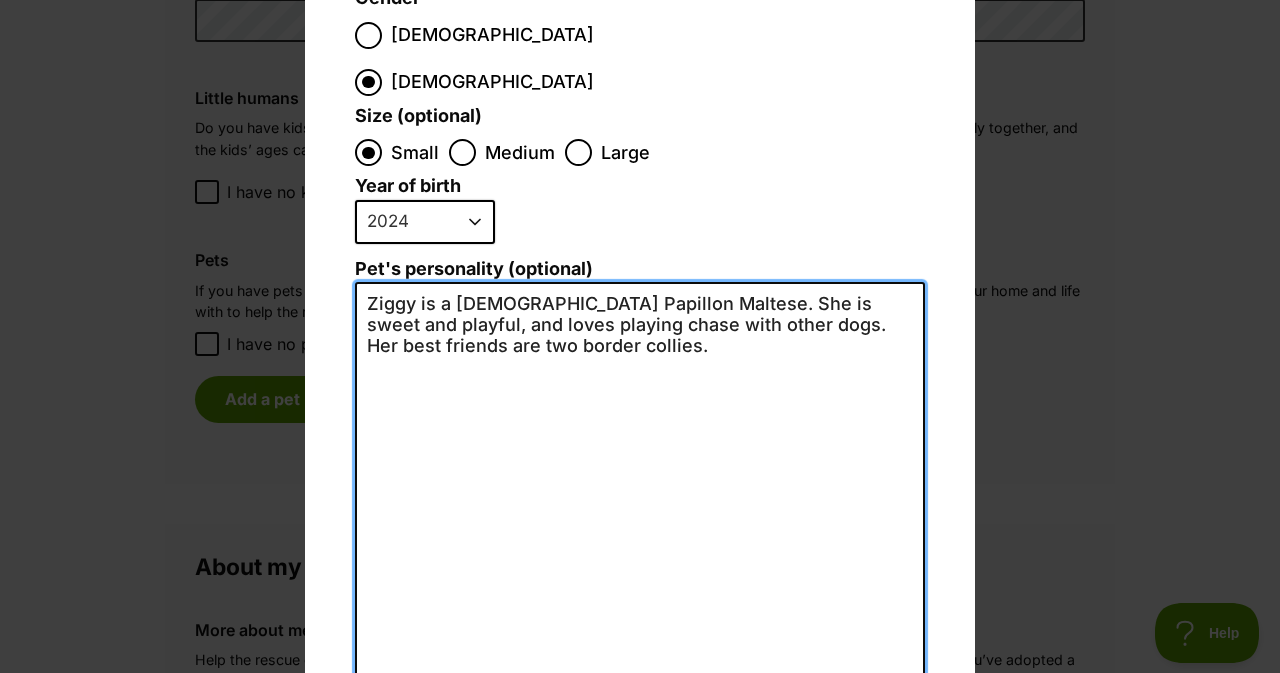 click on "Ziggy is a 9-month-old Papillon Maltese. She is sweet and playful, and loves playing chase with other dogs. Her best friends are two border collies." at bounding box center [640, 501] 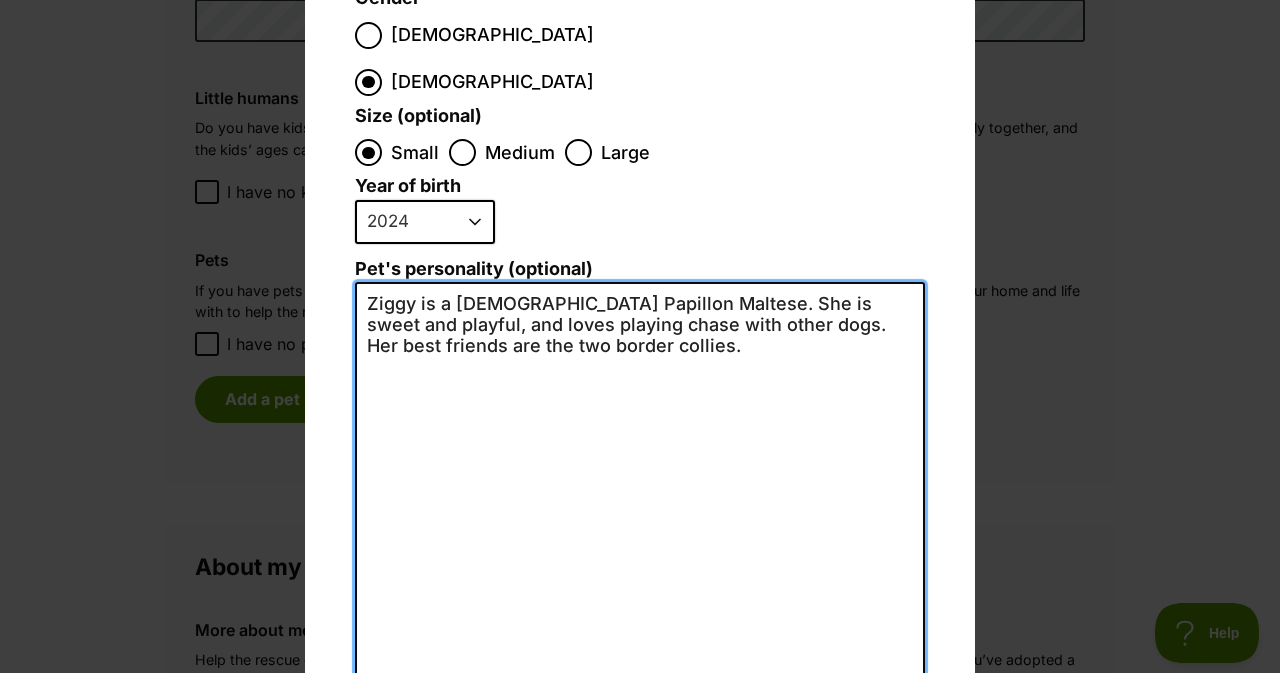 click on "Ziggy is a 9-month-old Papillon Maltese. She is sweet and playful, and loves playing chase with other dogs. Her best friends are the two border collies." at bounding box center (640, 501) 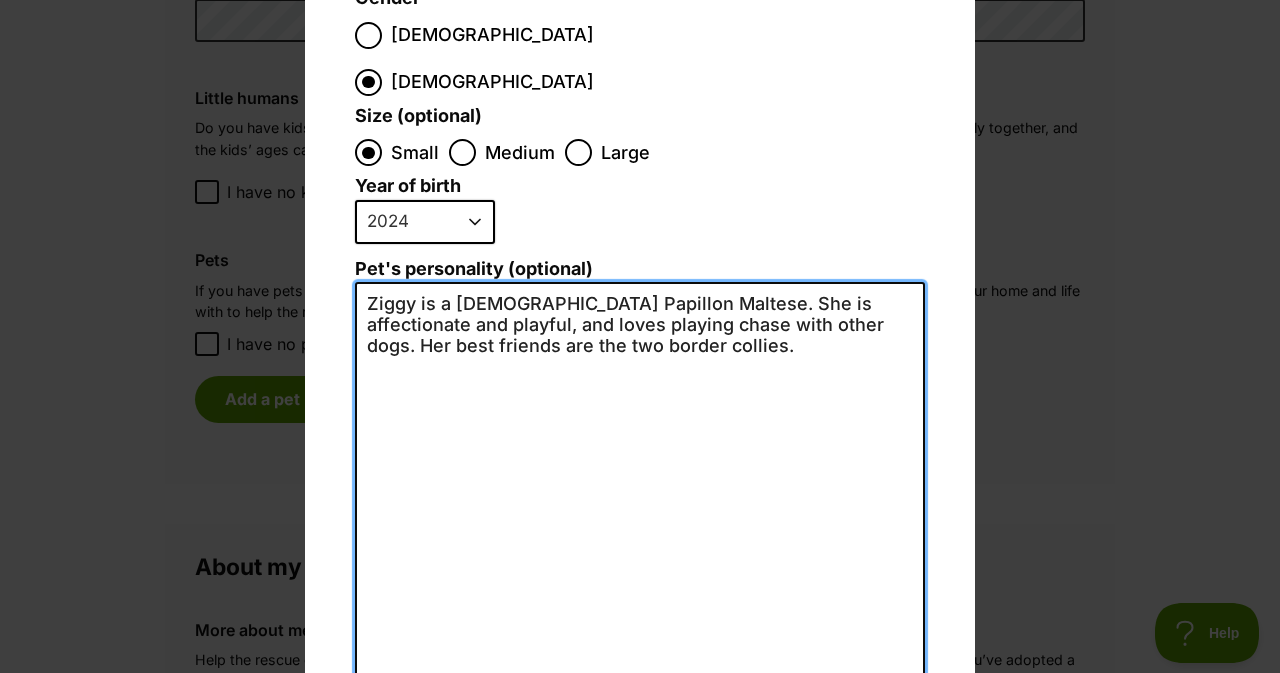 click on "Ziggy is a [DEMOGRAPHIC_DATA] Papillon Maltese. She is affectionate and playful, and loves playing chase with other dogs. Her best friends are the two border collies." at bounding box center (640, 501) 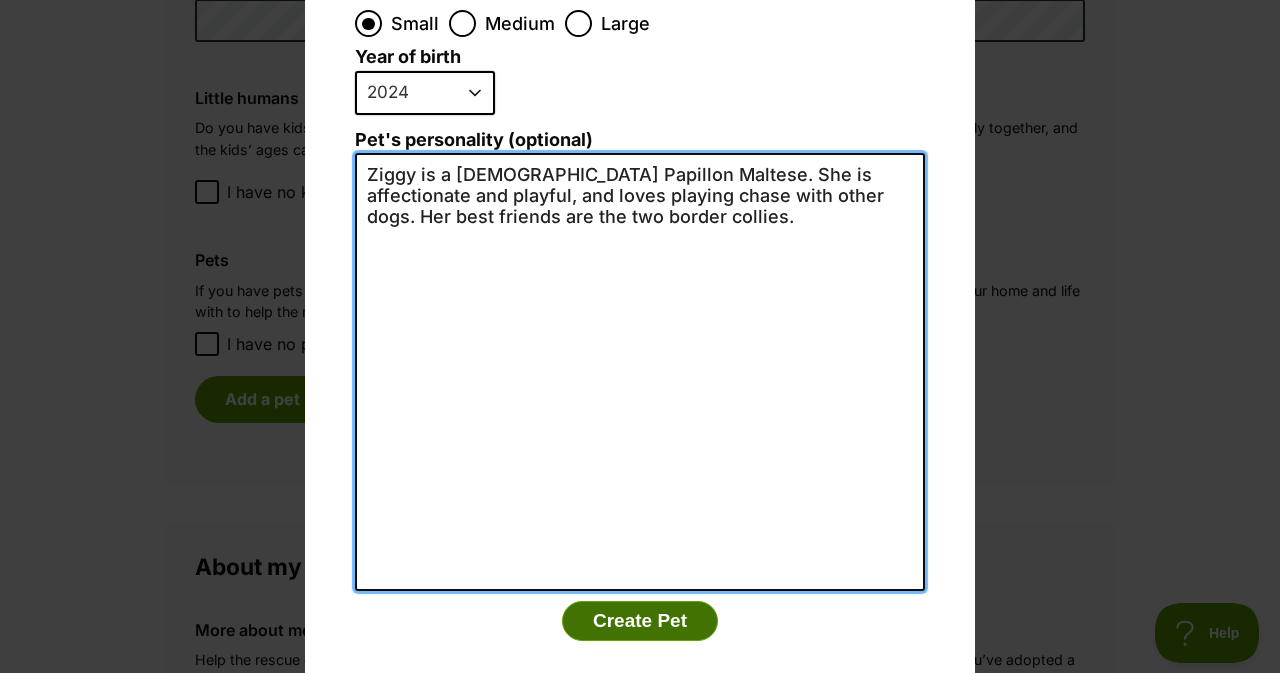 type on "Ziggy is a [DEMOGRAPHIC_DATA] Papillon Maltese. She is affectionate and playful, and loves playing chase with other dogs. Her best friends are the two border collies." 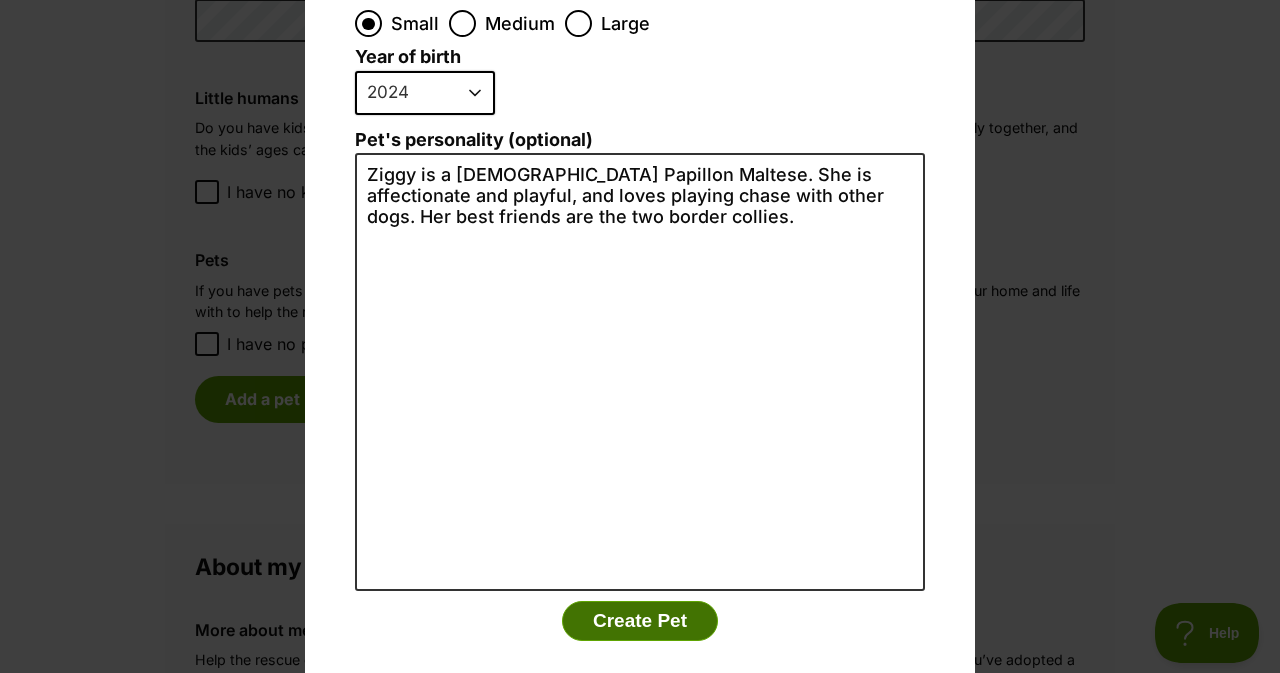 click on "Create Pet" at bounding box center [640, 621] 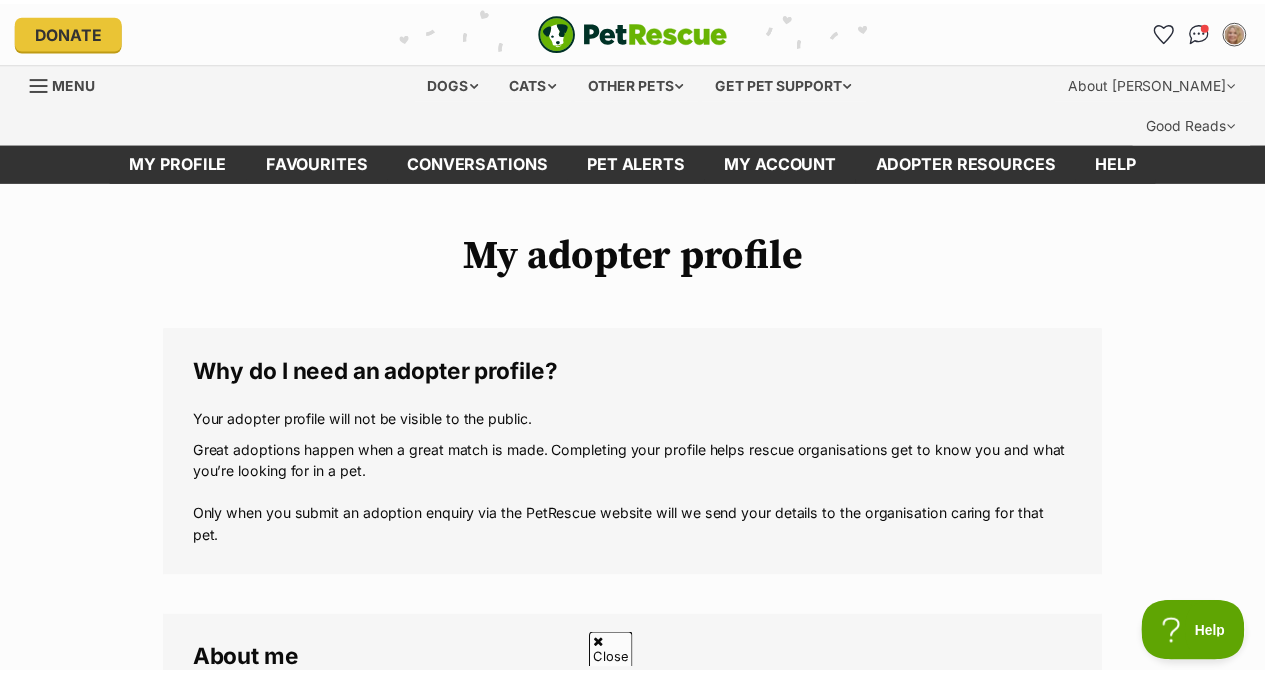 scroll, scrollTop: 2428, scrollLeft: 0, axis: vertical 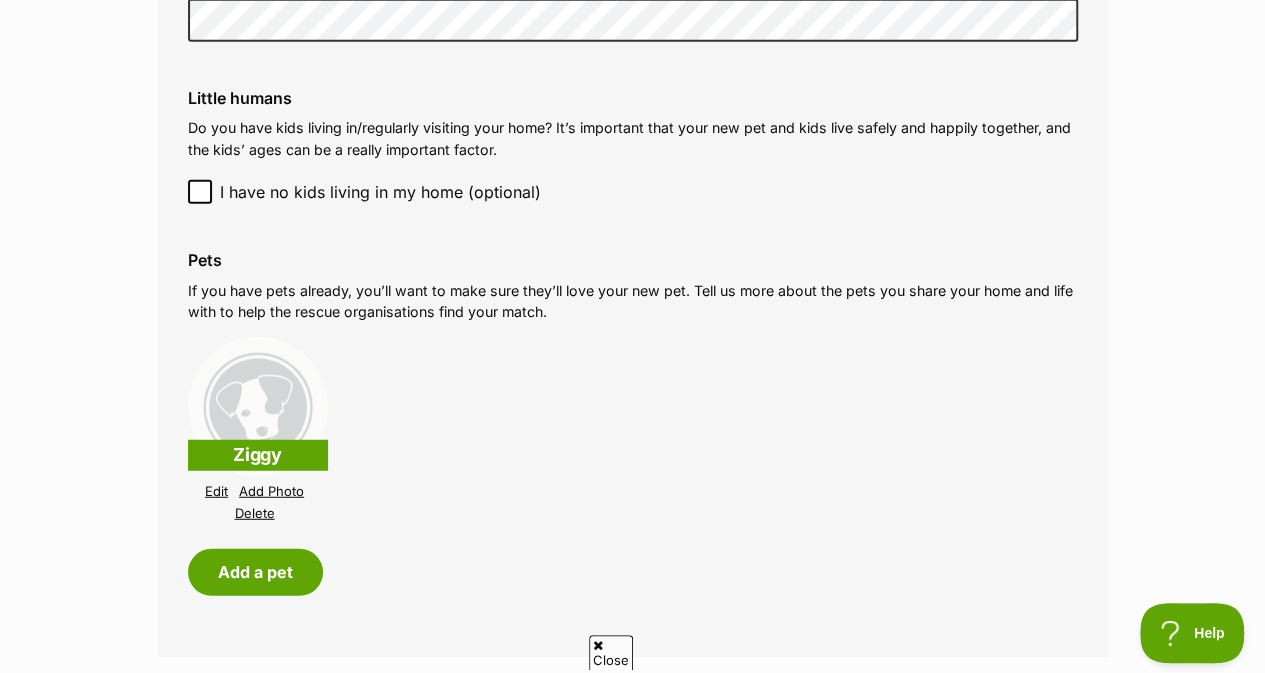 click on "Add Photo" at bounding box center [271, 491] 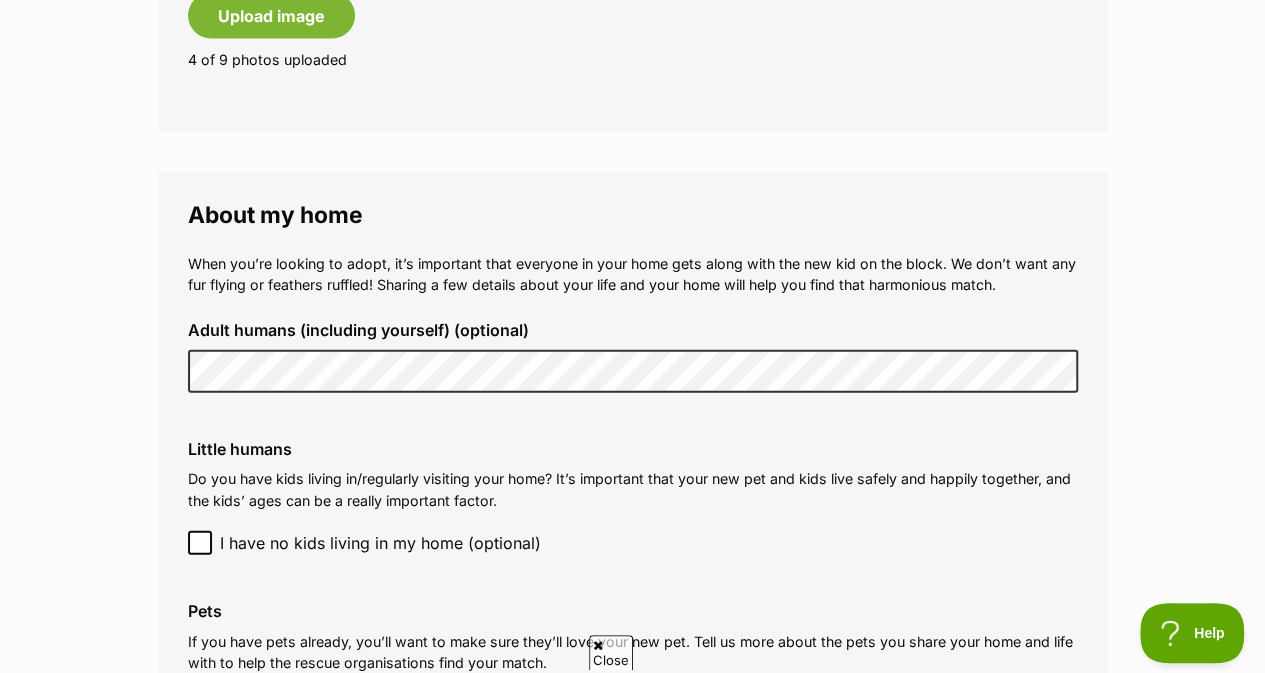 scroll, scrollTop: 2081, scrollLeft: 0, axis: vertical 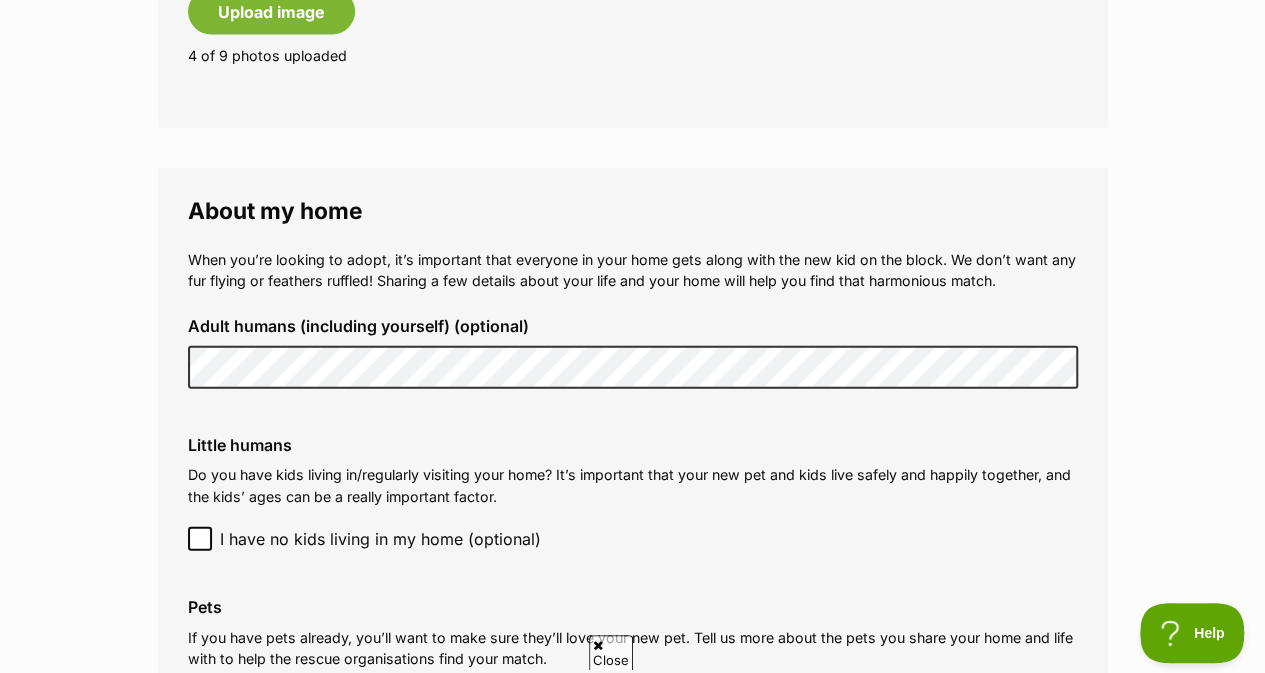click on "Little humans
Do you have kids living in/regularly visiting your home? It’s important that your new pet and kids live safely and happily together, and the kids’ ages can be a really important factor.
I have no kids living in my home (optional)
Add a child" at bounding box center [633, 493] 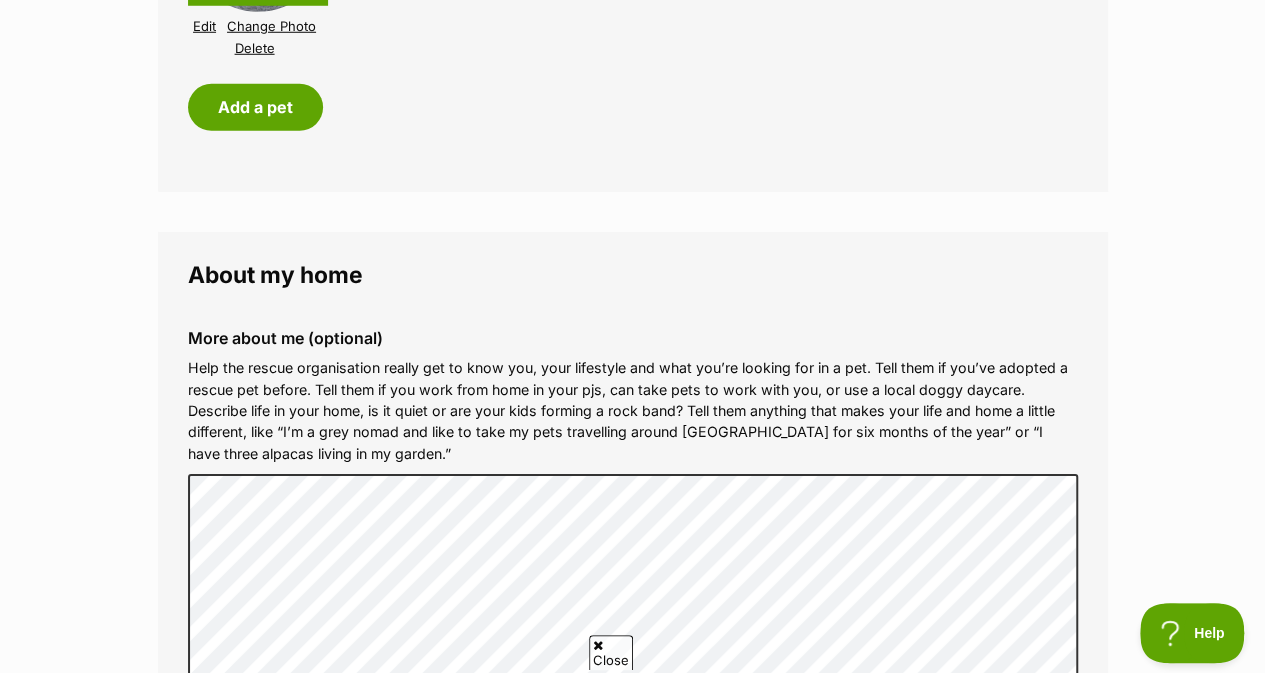 scroll, scrollTop: 3102, scrollLeft: 0, axis: vertical 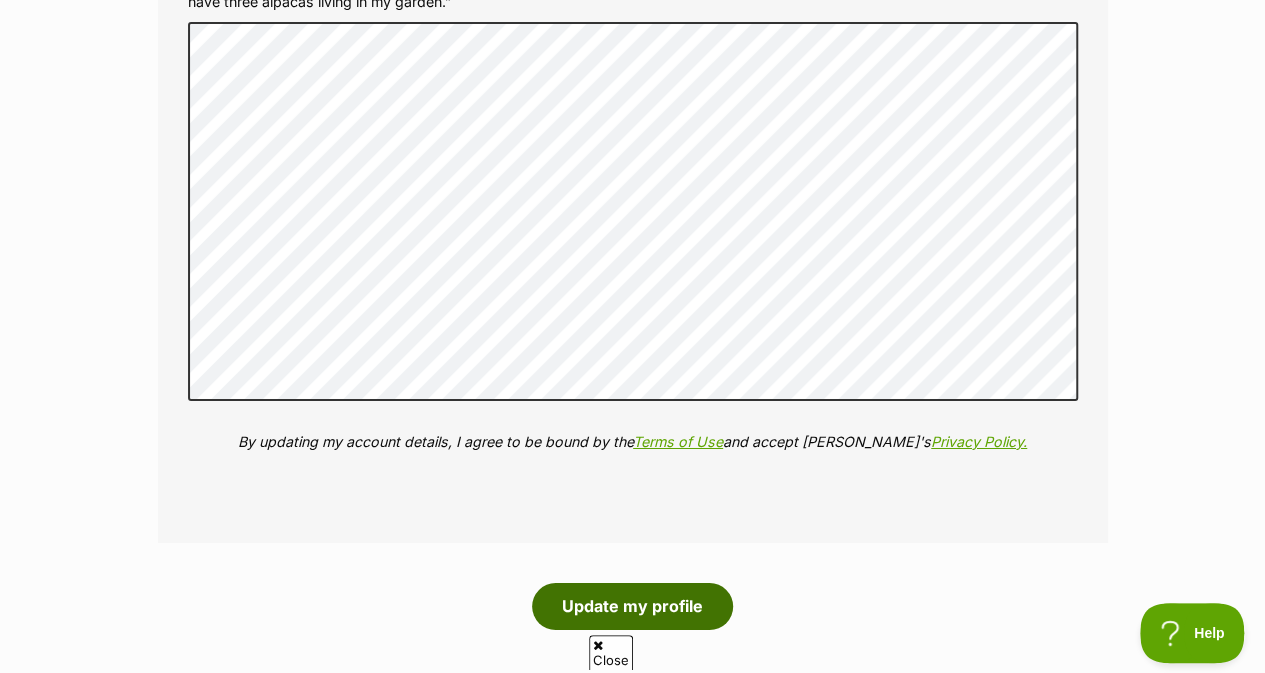 click on "Update my profile" at bounding box center [632, 606] 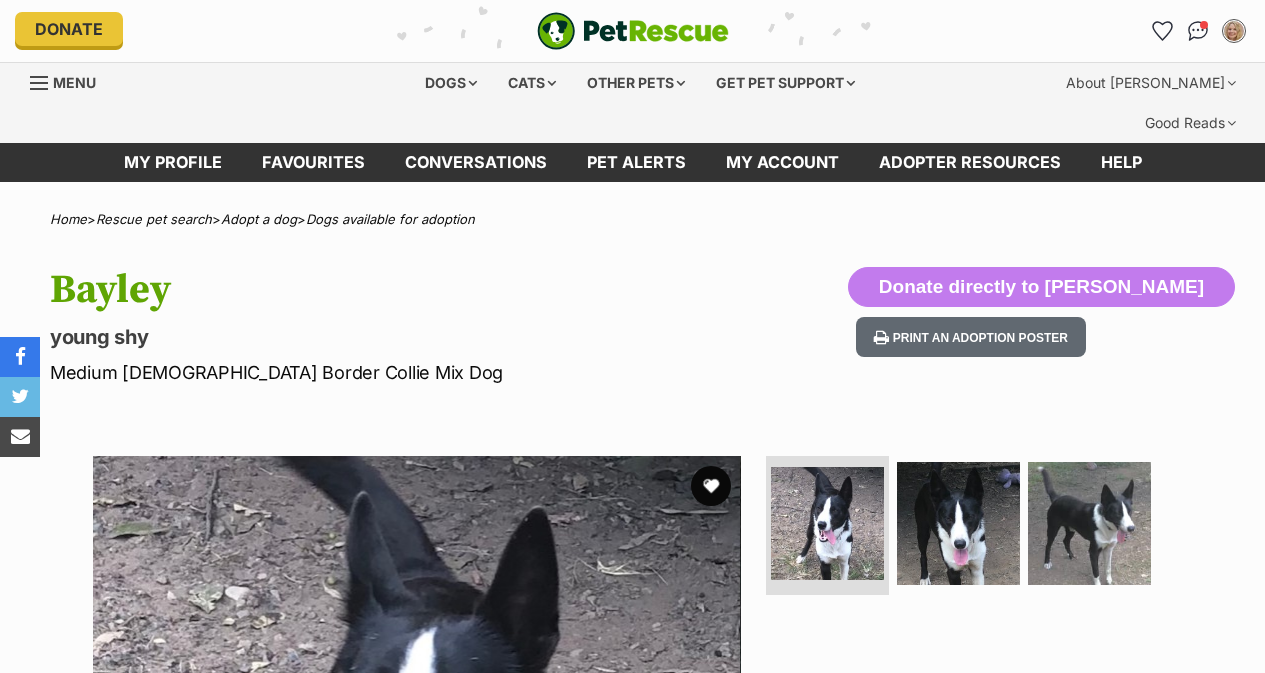 scroll, scrollTop: 0, scrollLeft: 0, axis: both 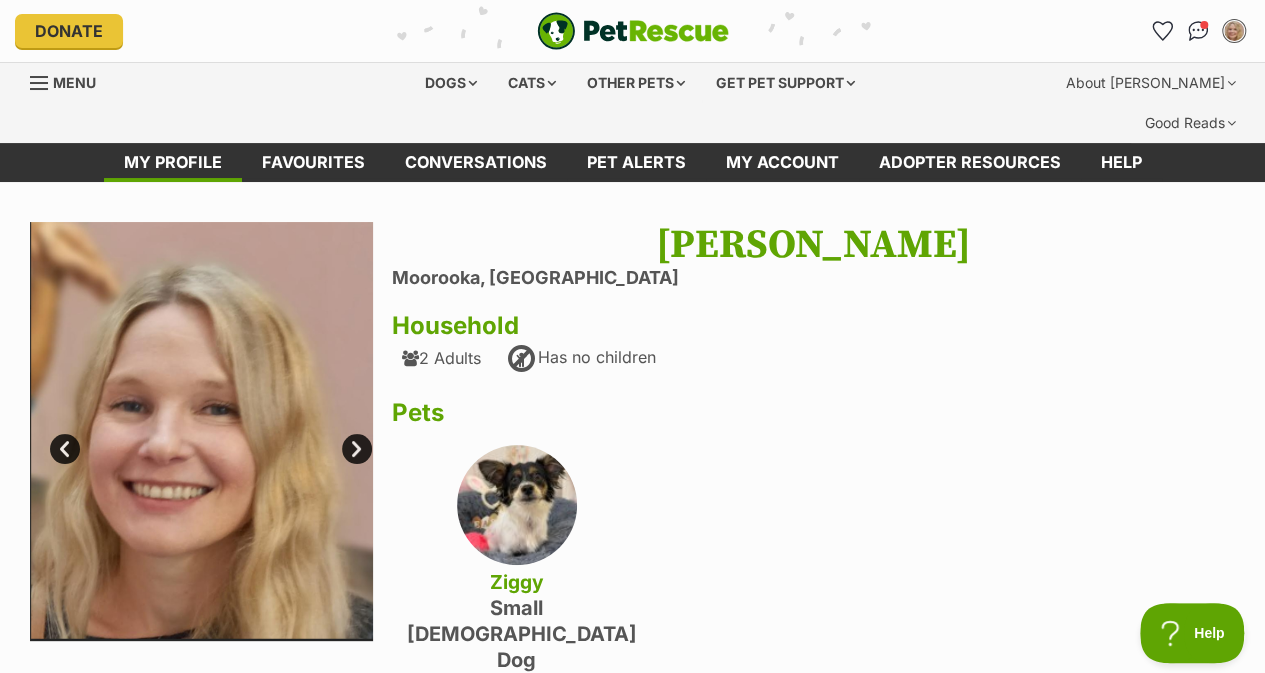 click on "Next" at bounding box center [357, 449] 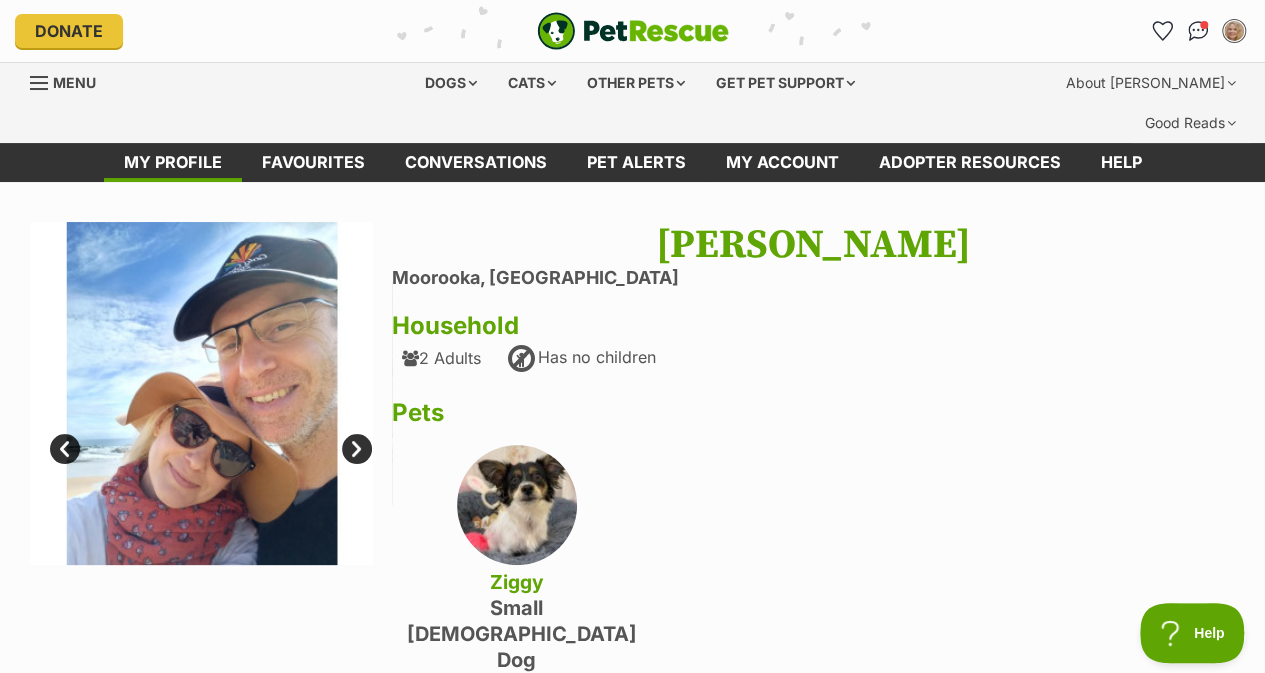 click on "Next" at bounding box center [357, 449] 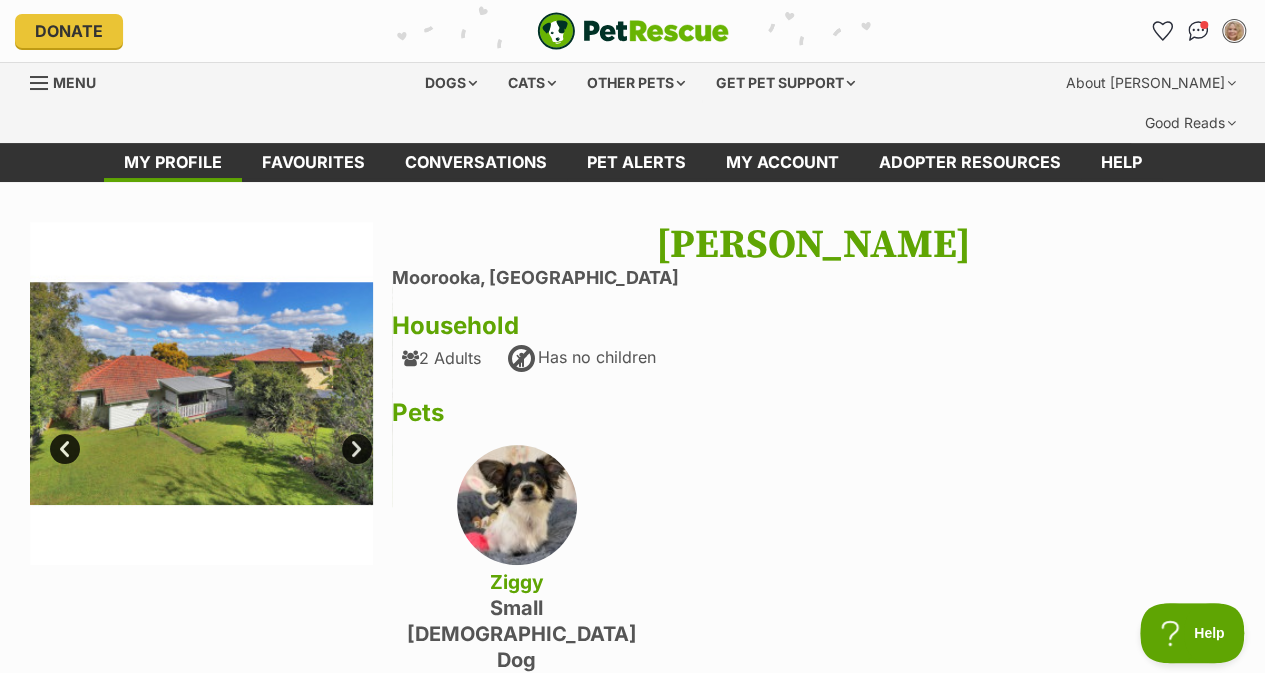 click on "Next" at bounding box center (357, 449) 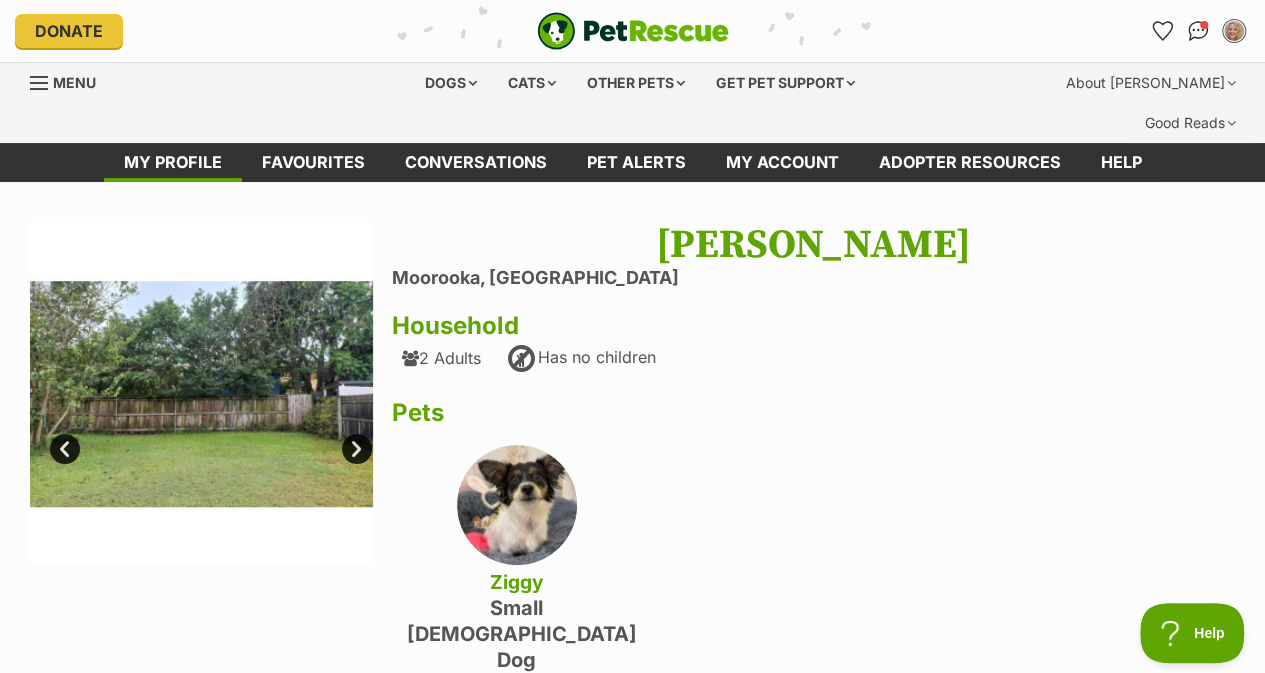 click on "Next" at bounding box center [357, 449] 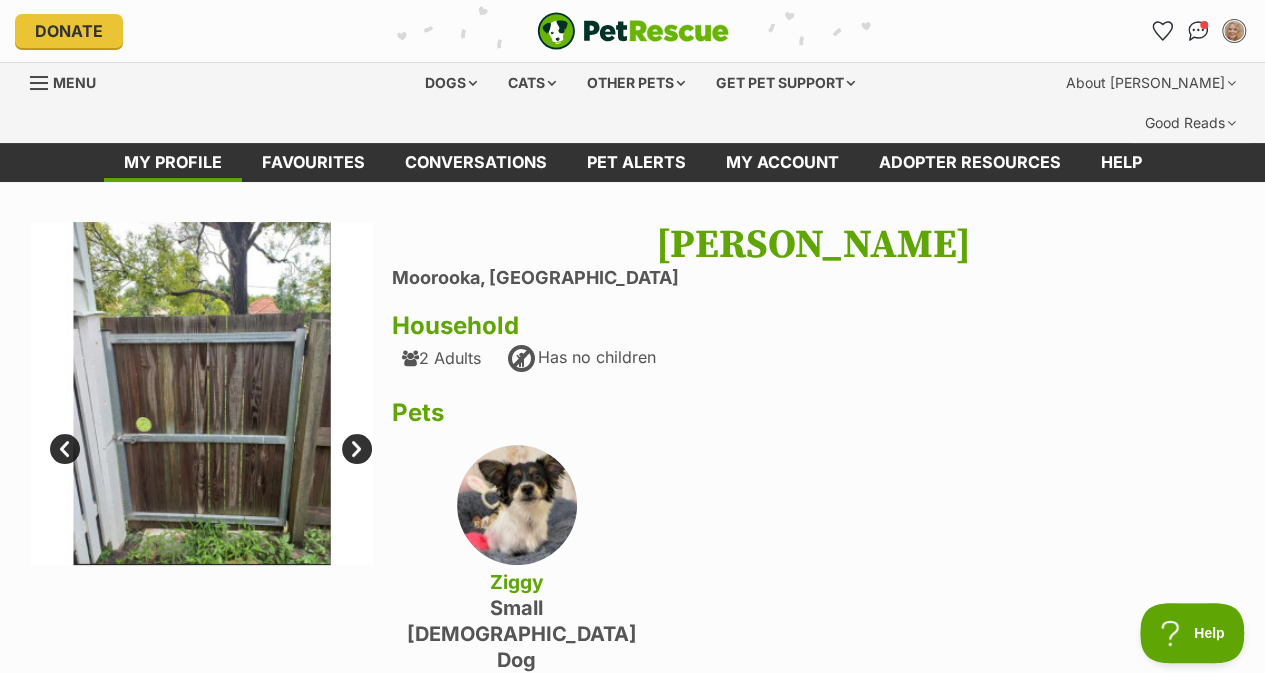 click on "Next" at bounding box center (357, 449) 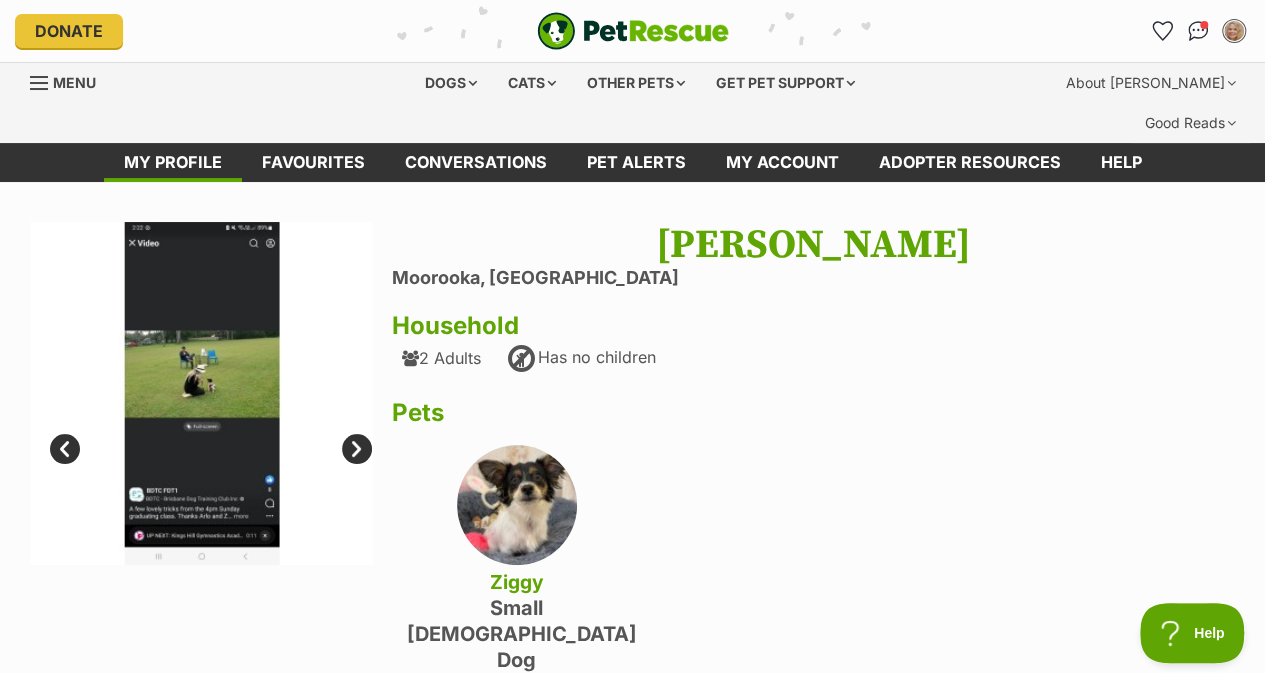 click on "Next" at bounding box center [357, 449] 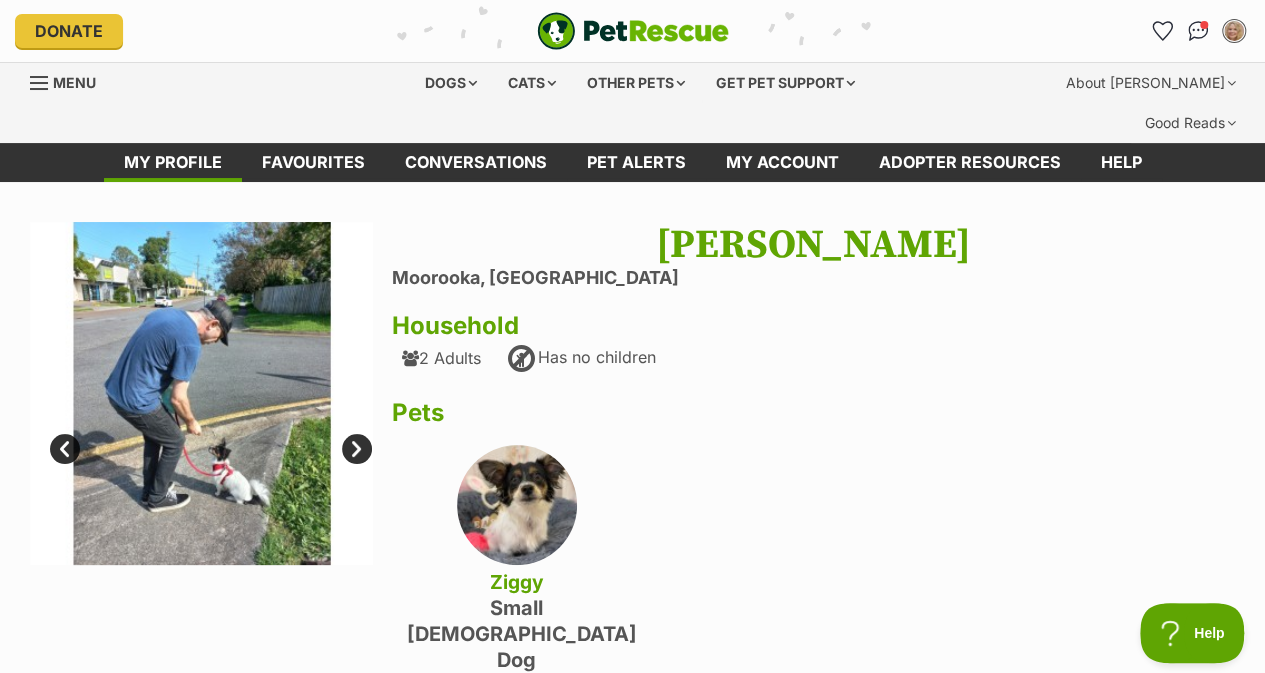 click on "Next" at bounding box center [357, 449] 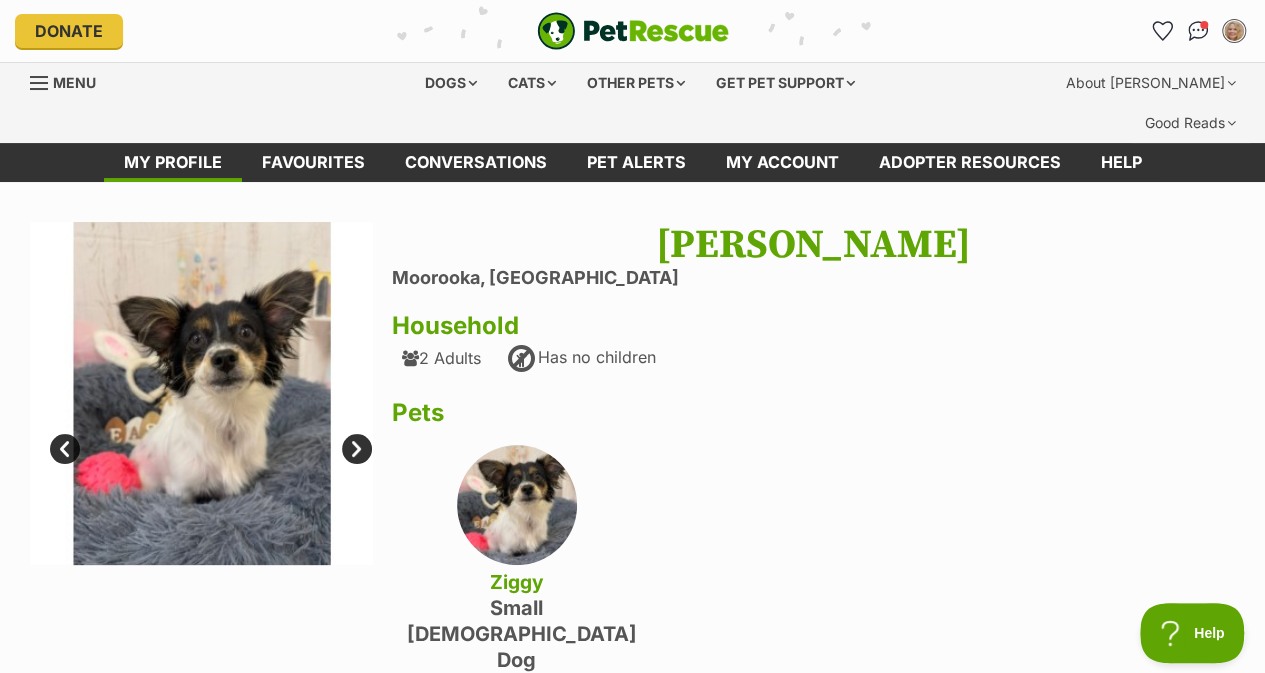 click on "Next" at bounding box center (357, 449) 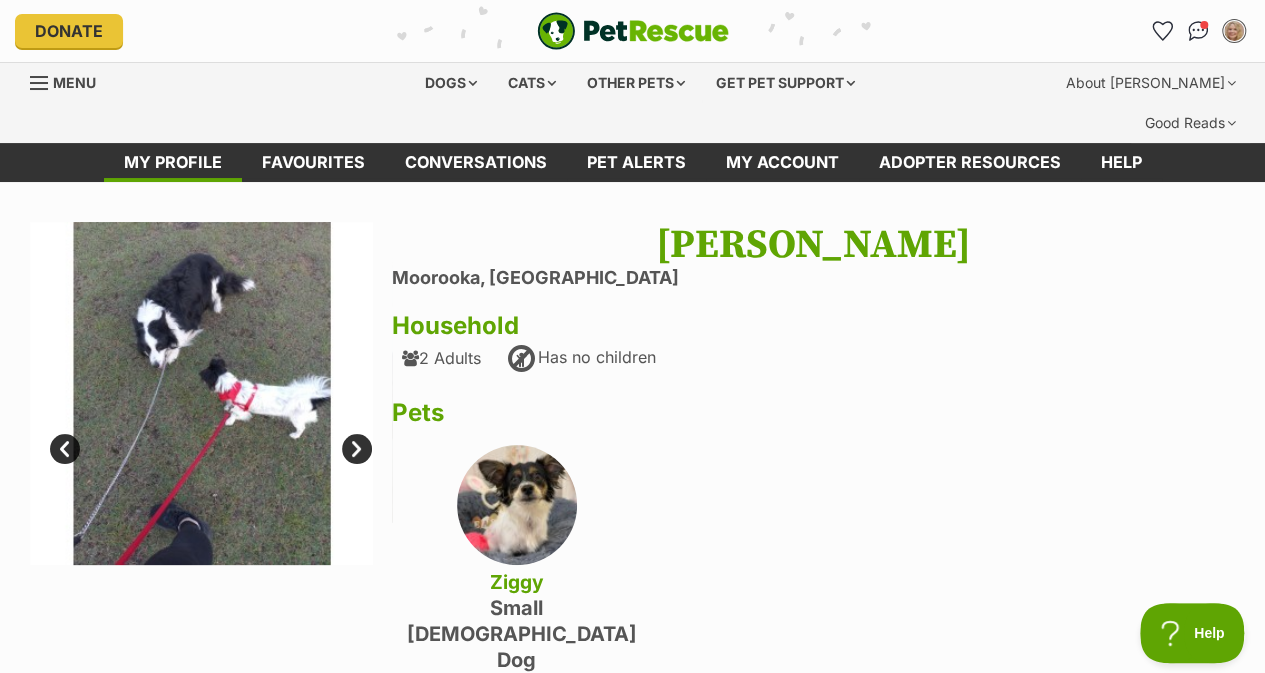 click on "Next" at bounding box center [357, 449] 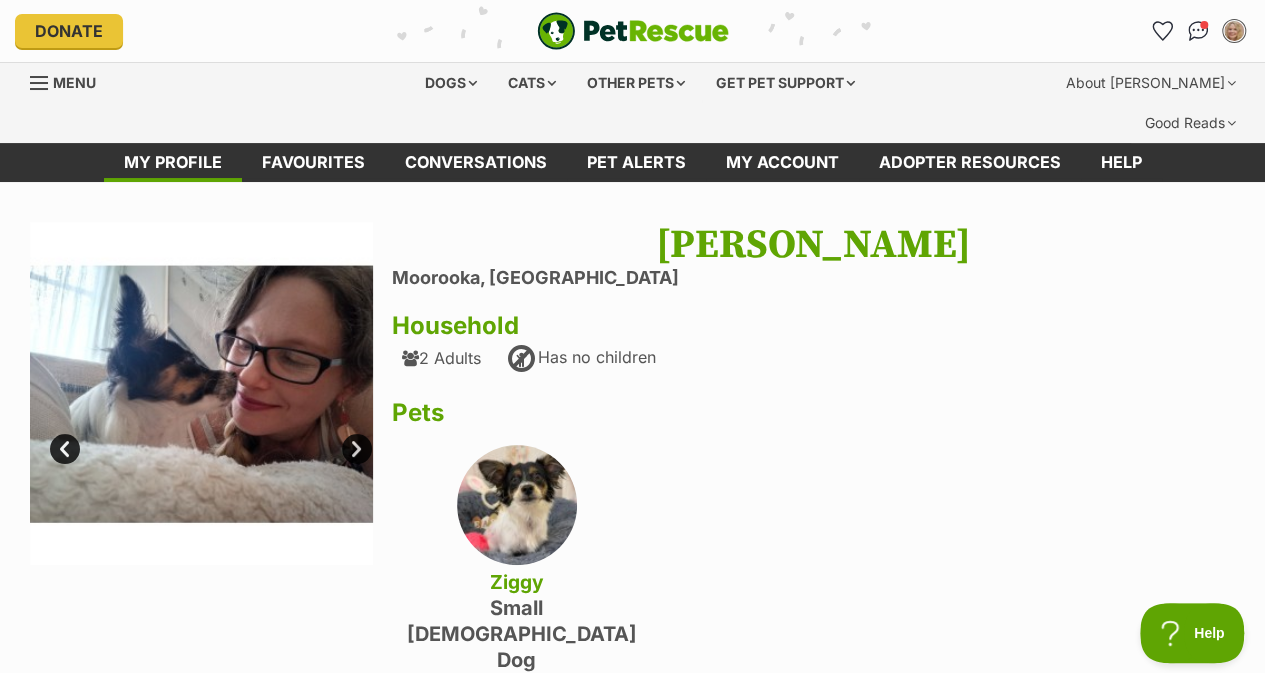 click on "Next" at bounding box center (357, 449) 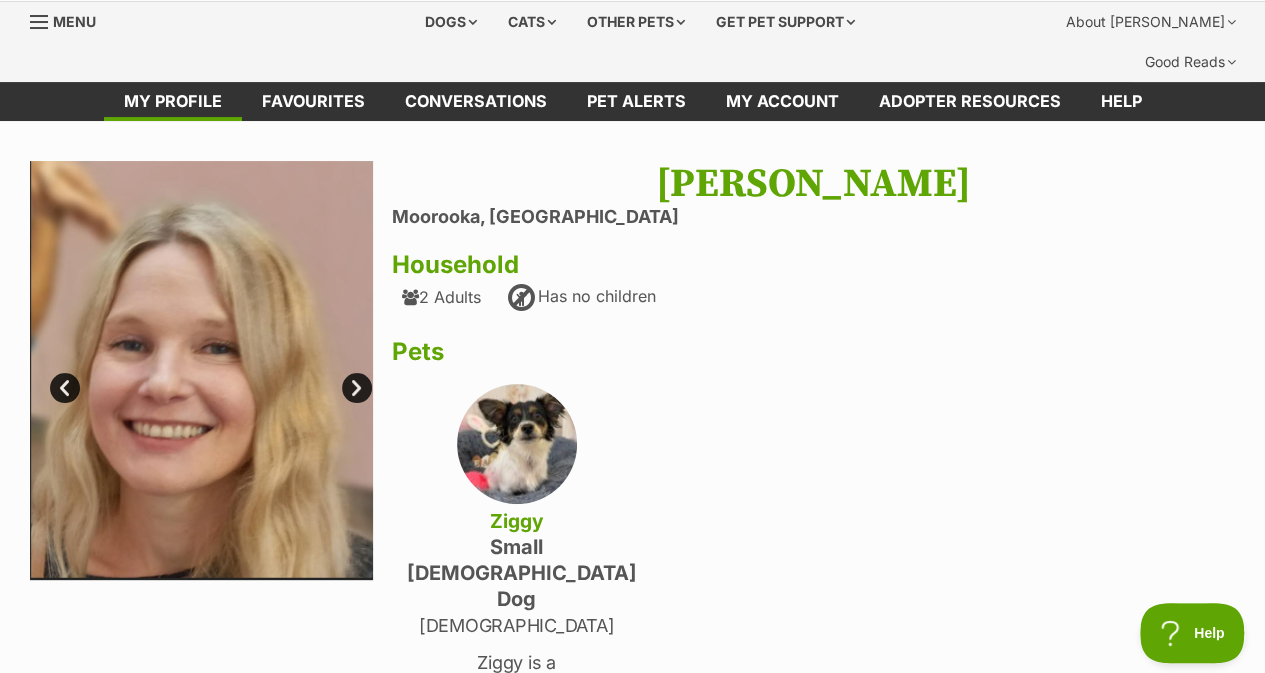 scroll, scrollTop: 0, scrollLeft: 0, axis: both 